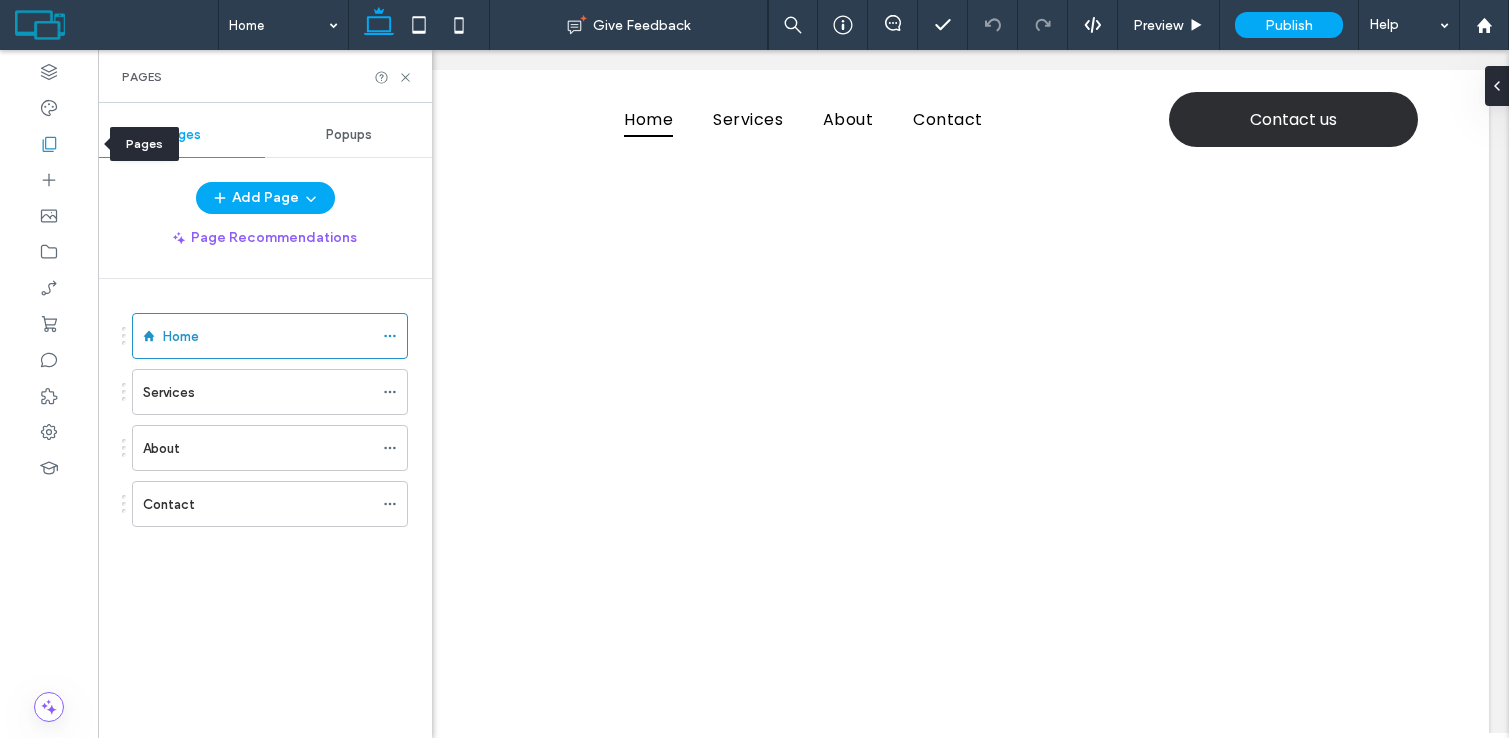 scroll, scrollTop: 0, scrollLeft: 0, axis: both 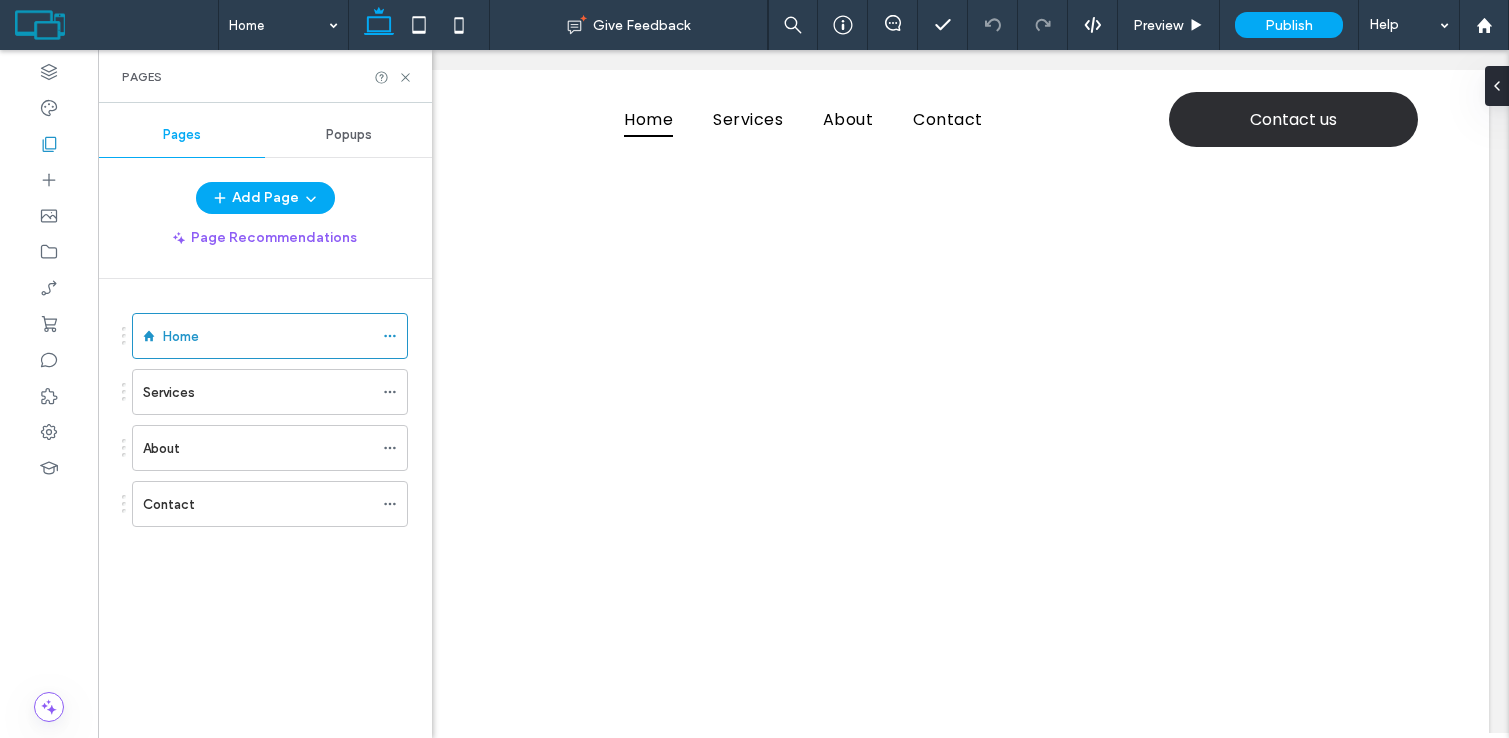 click on "Popups" at bounding box center [349, 135] 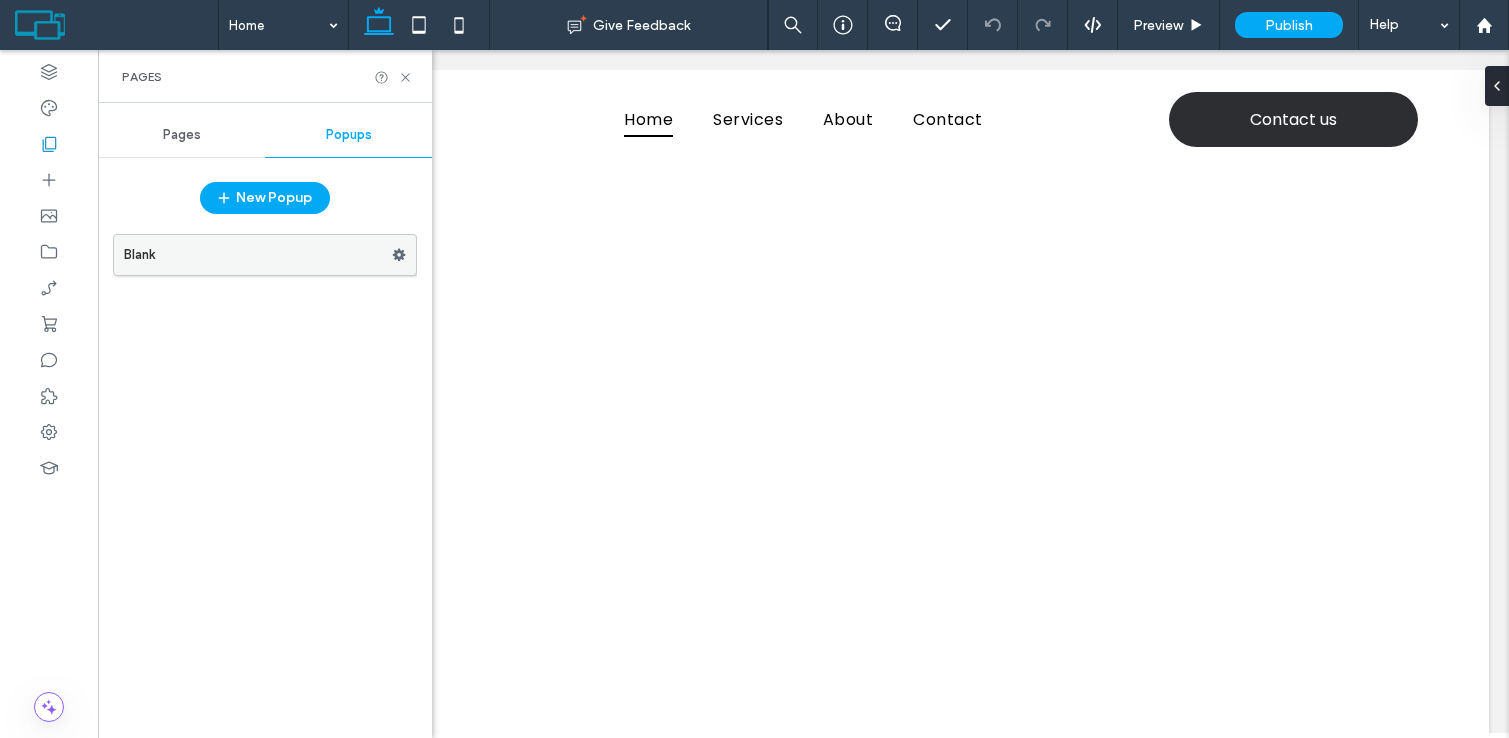click on "Blank" at bounding box center (258, 255) 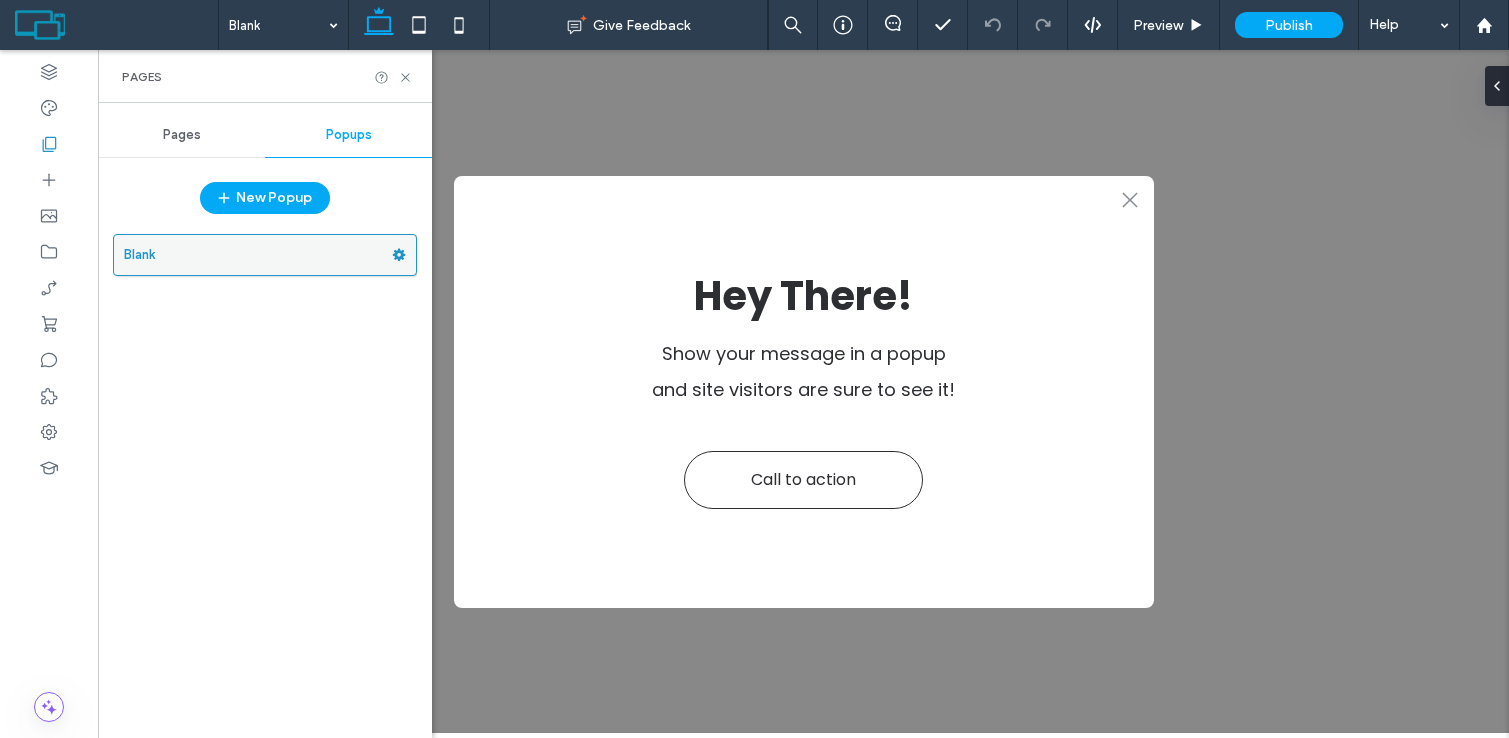 scroll, scrollTop: 0, scrollLeft: 0, axis: both 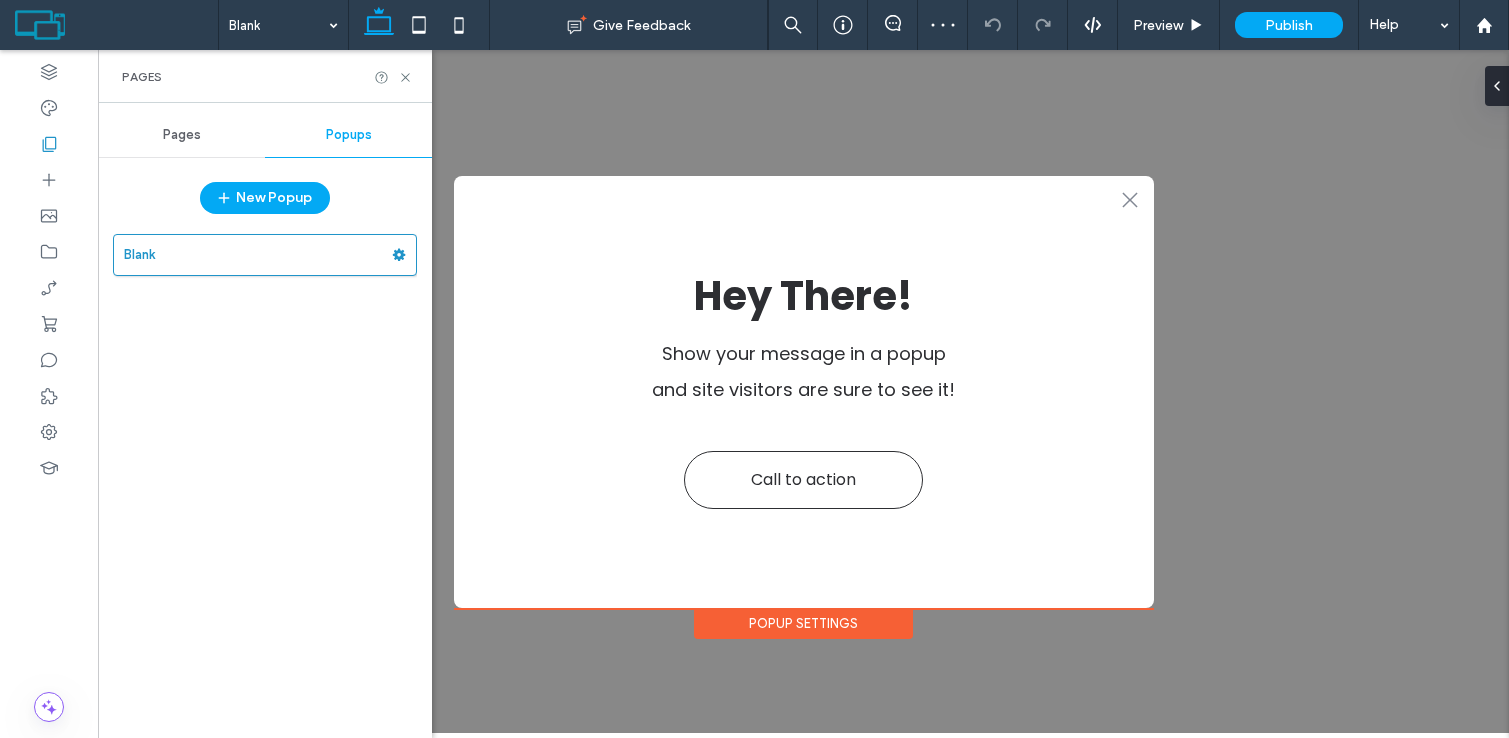 click on "New Popup" at bounding box center (265, 203) 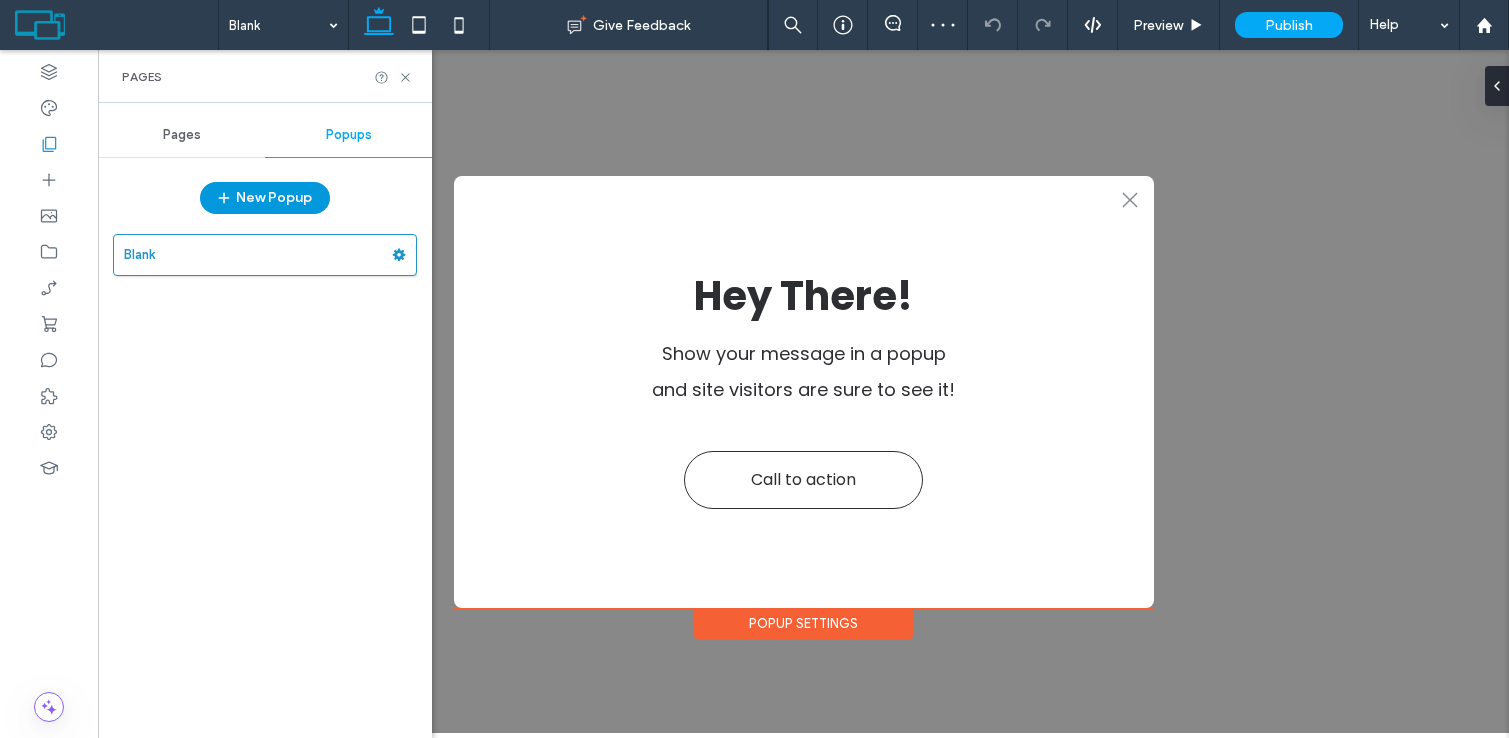click on "New Popup" at bounding box center [265, 198] 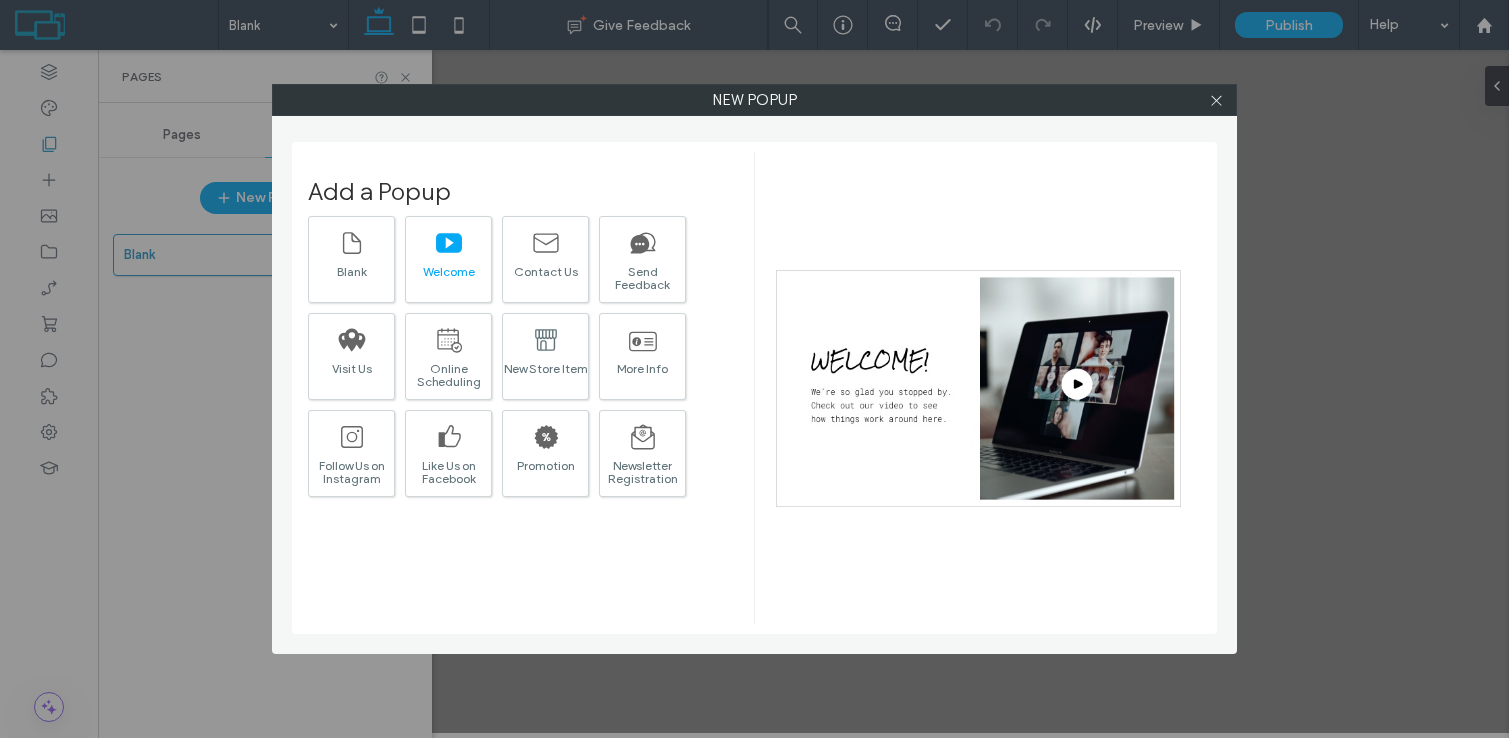 click at bounding box center [449, 242] 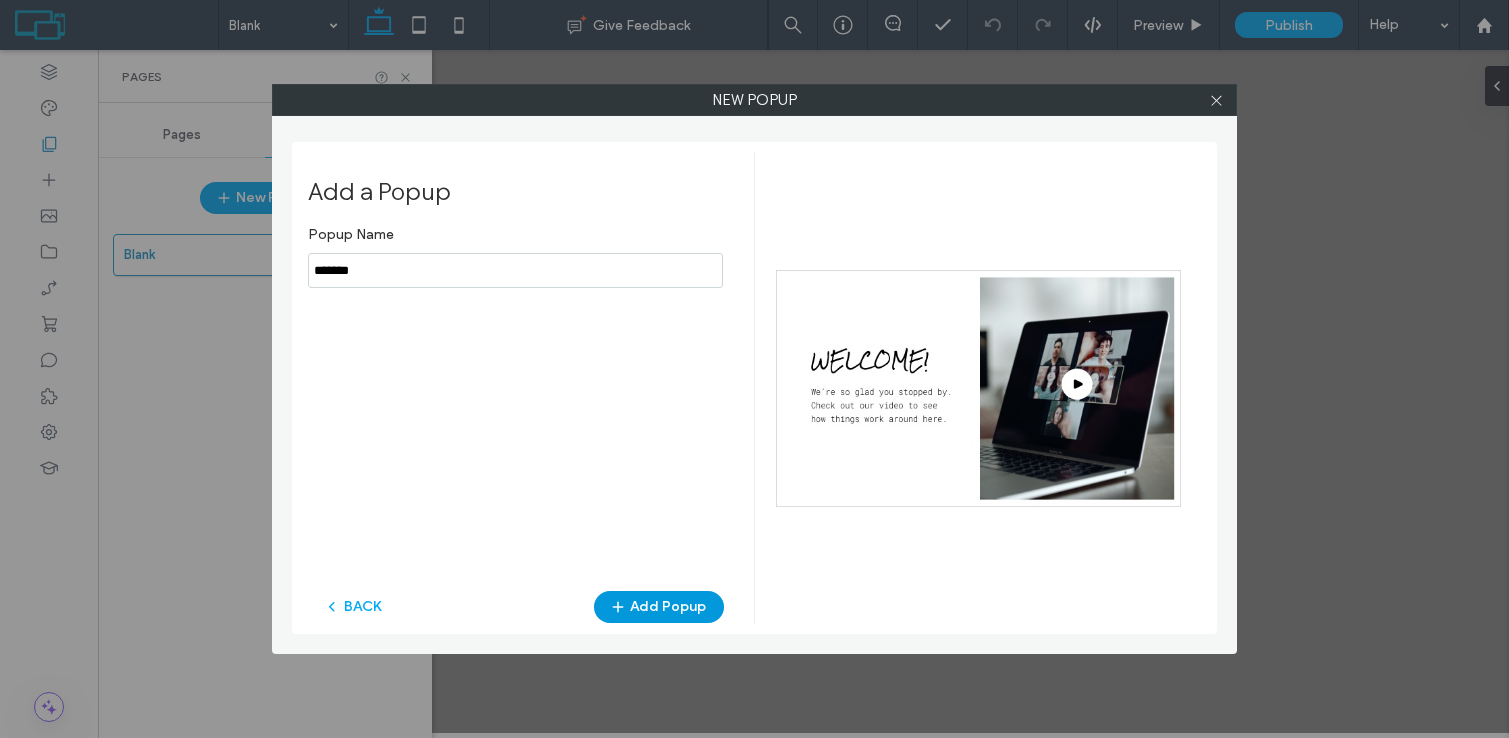 click on "Add Popup" at bounding box center [659, 607] 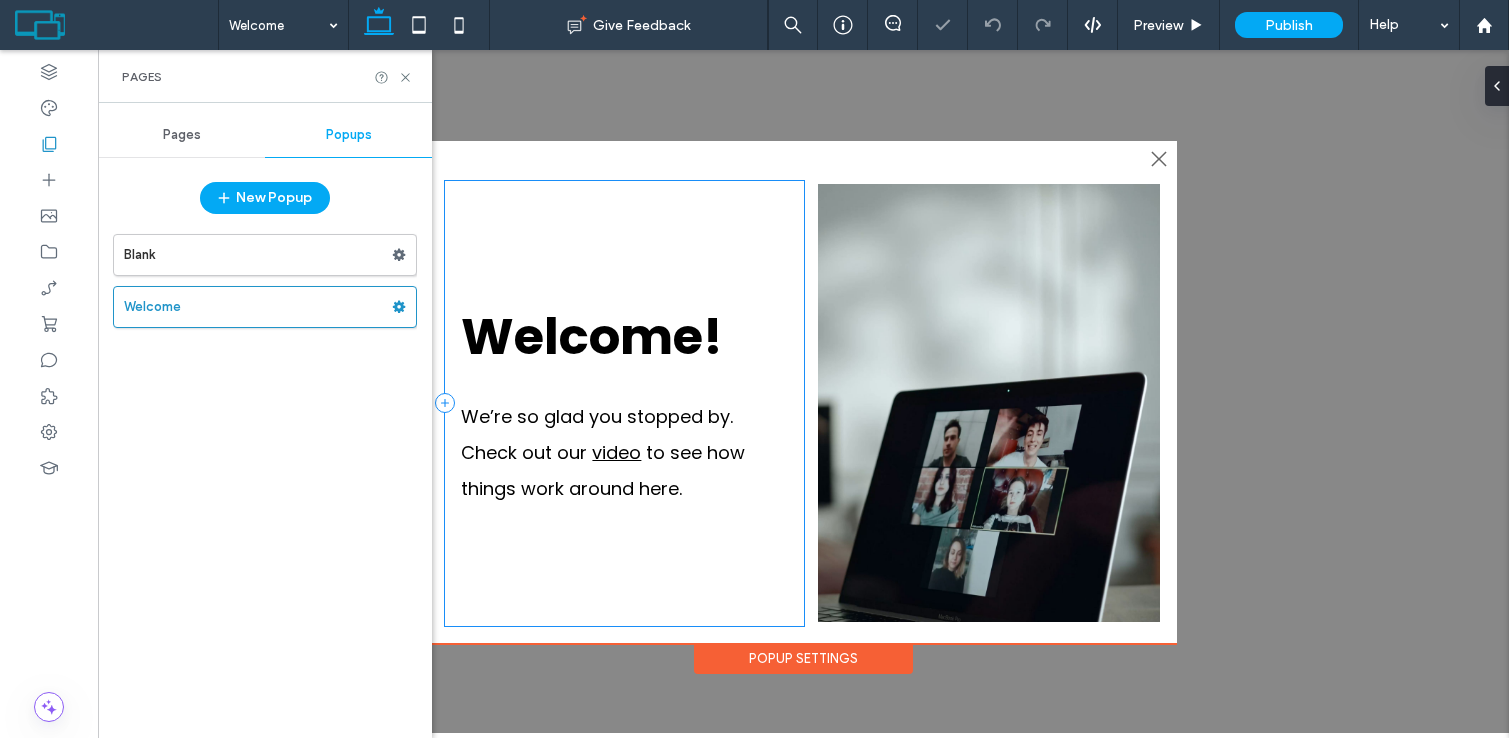 scroll, scrollTop: 0, scrollLeft: 0, axis: both 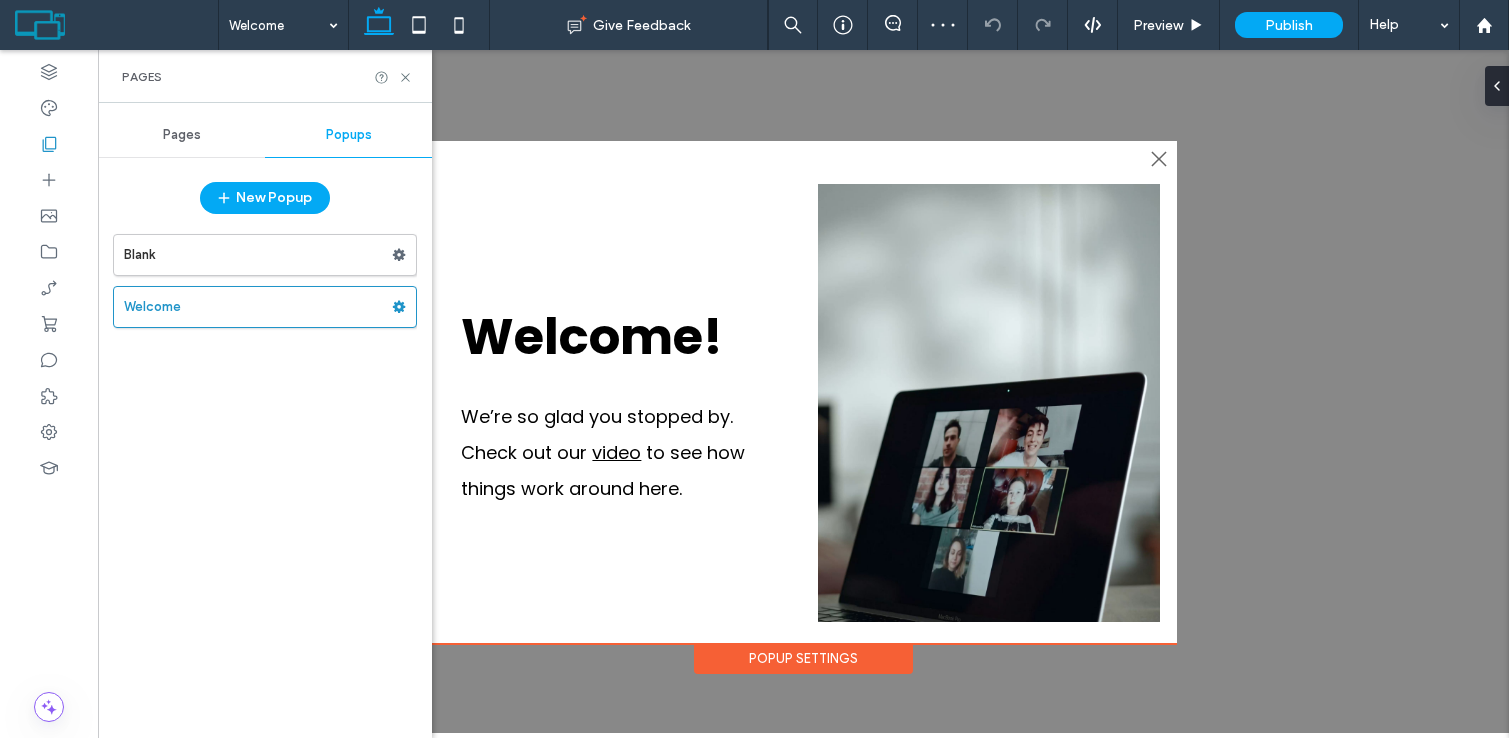 click on "Pages" at bounding box center (181, 135) 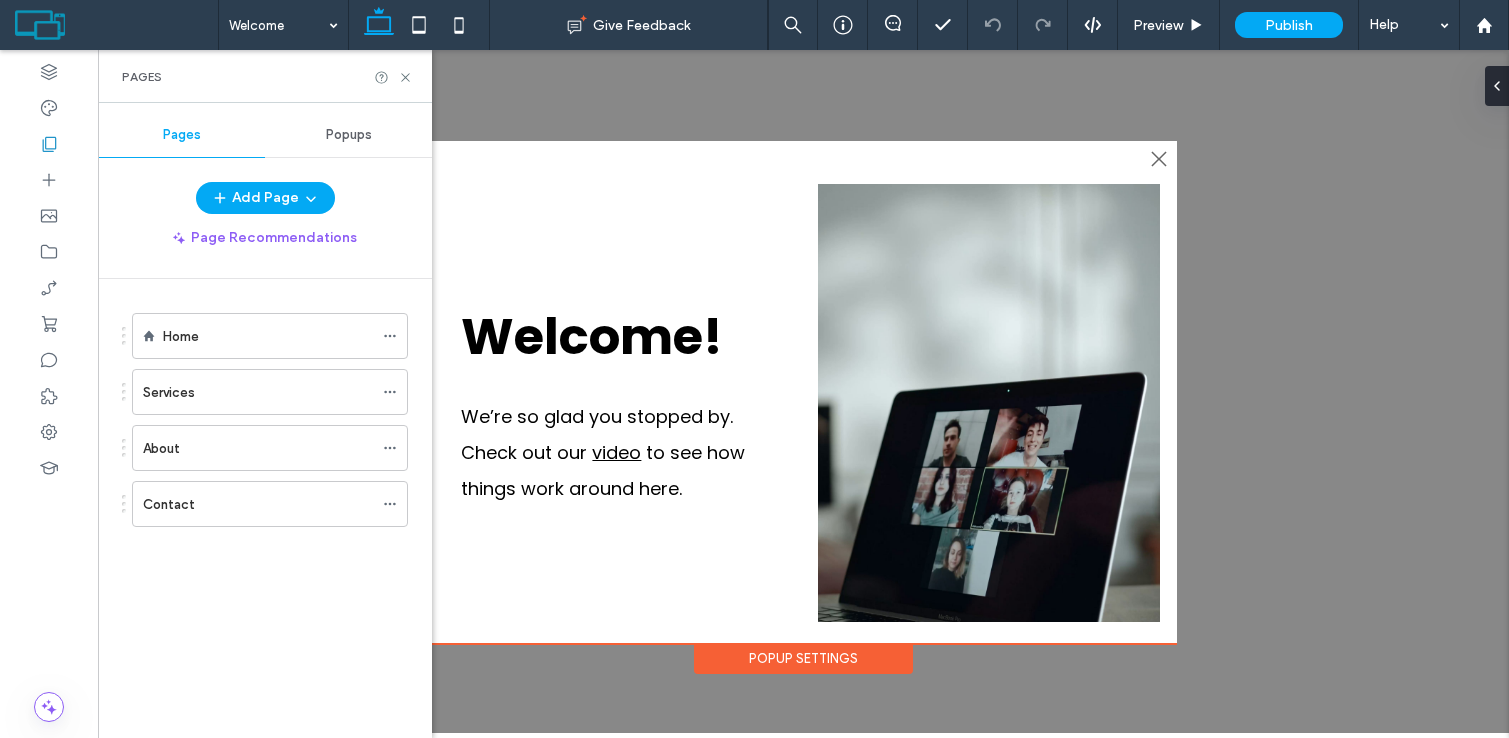 click on "Popups" at bounding box center (349, 135) 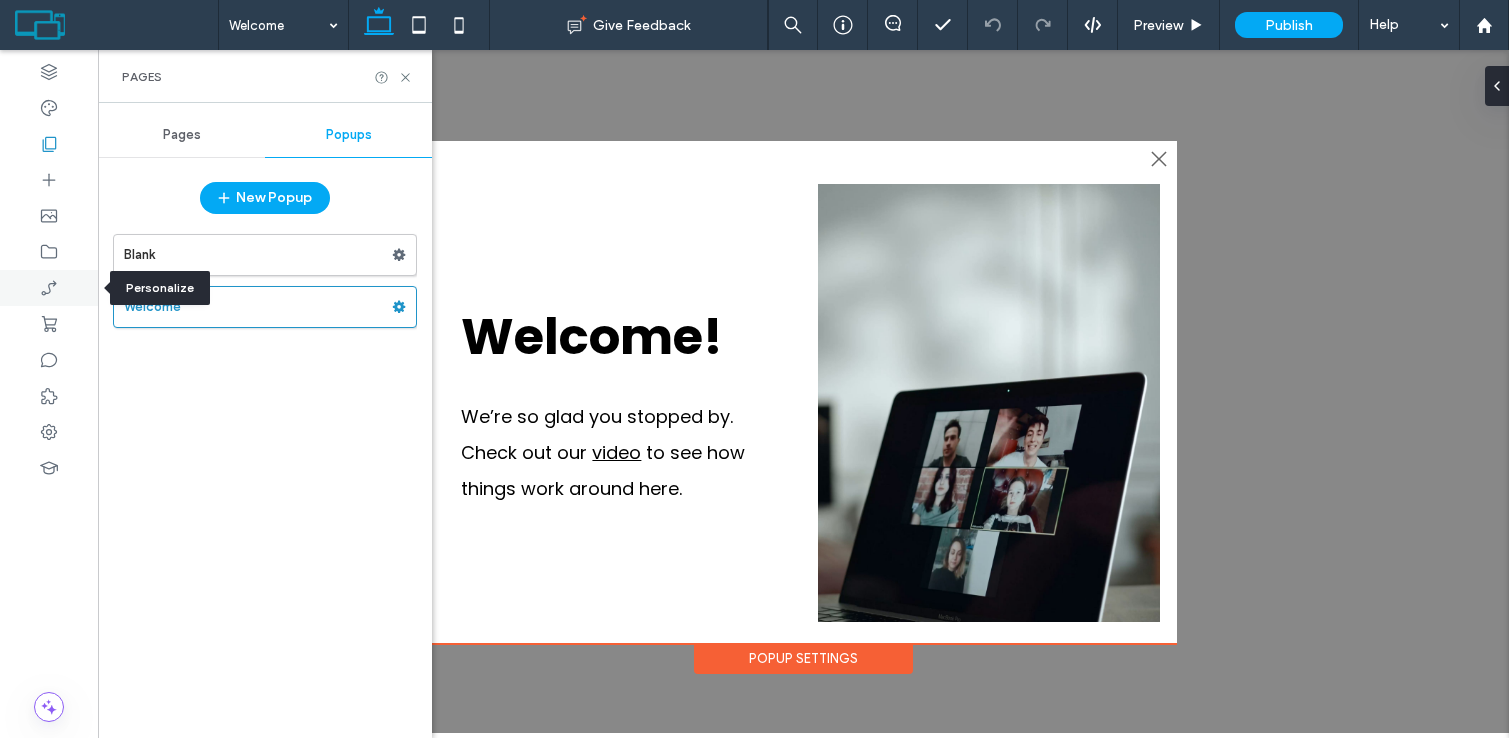click 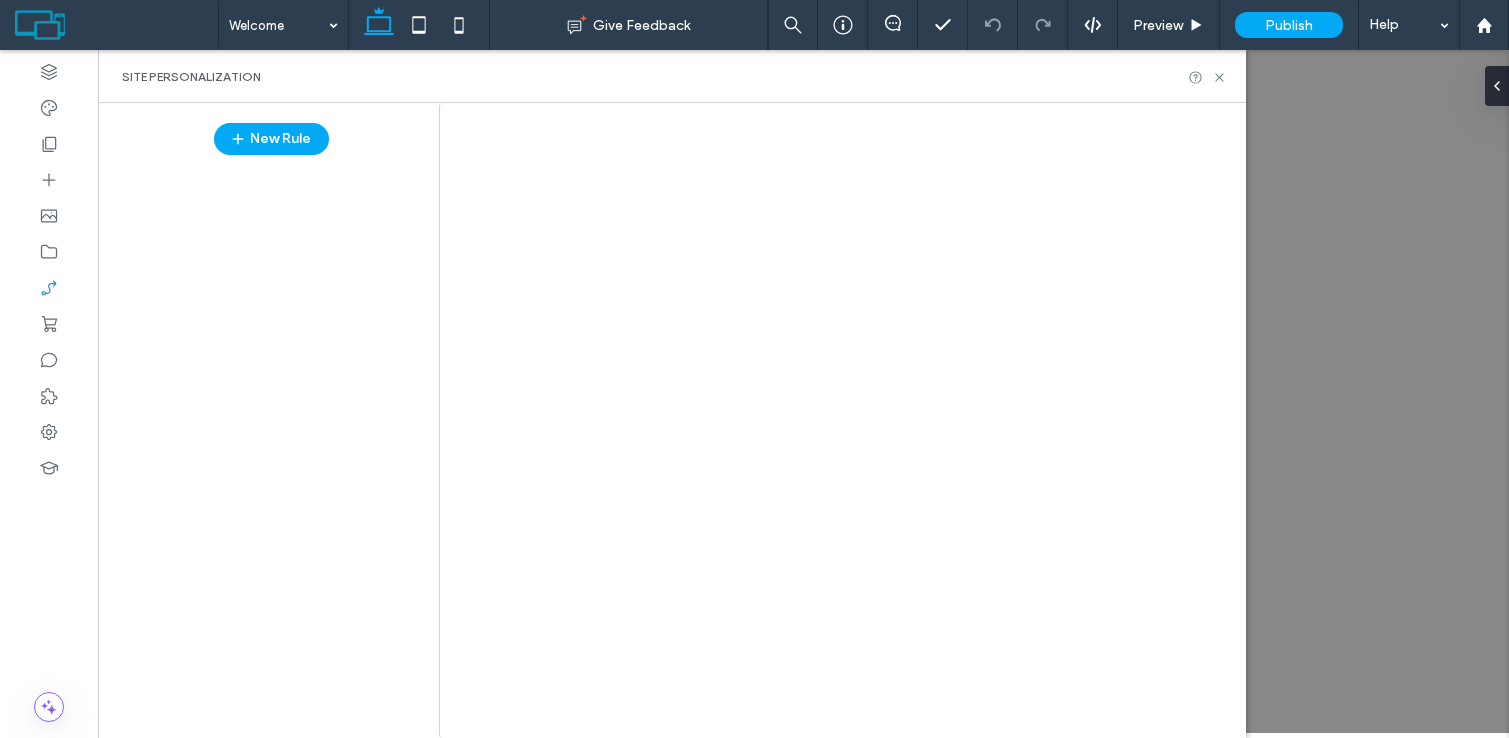 click at bounding box center (240, 139) 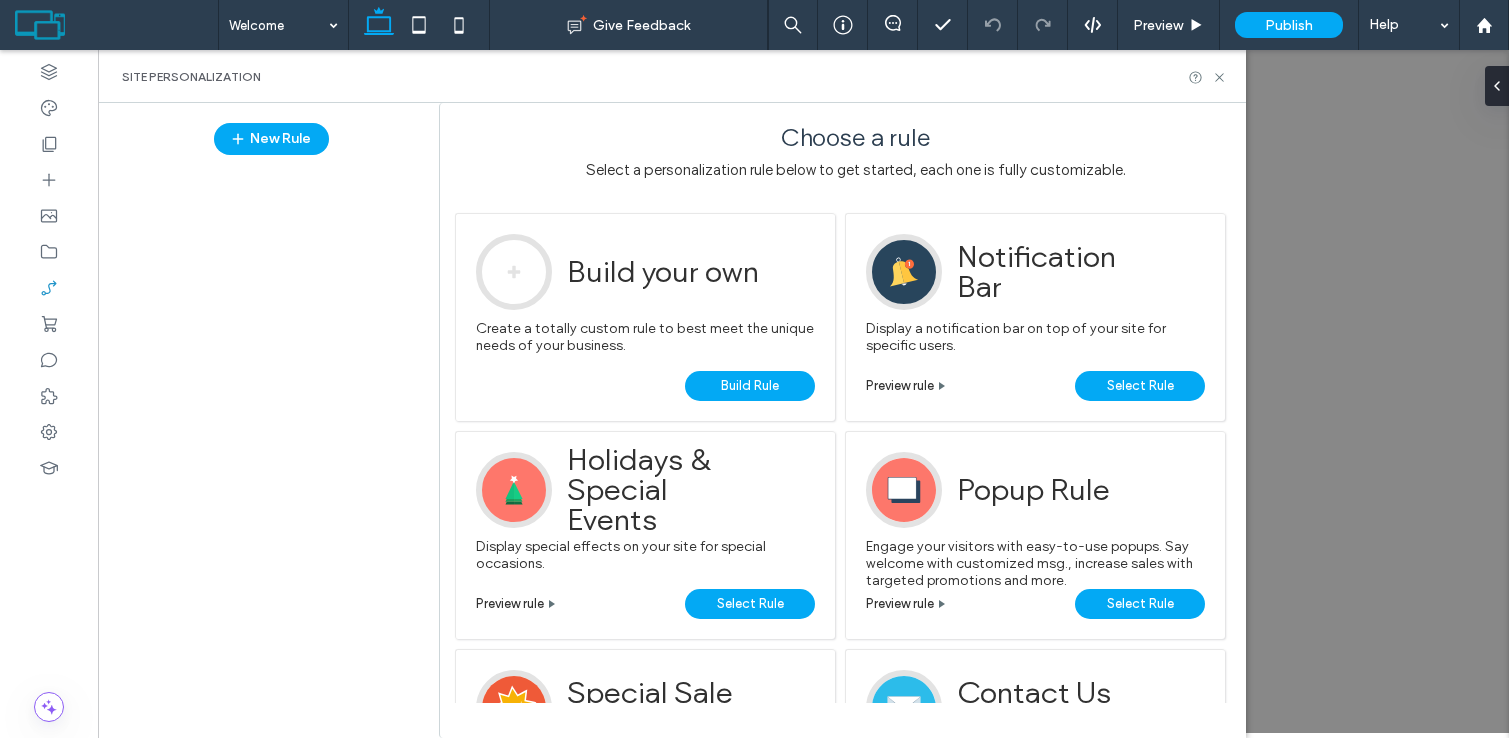 click on "Select Rule" at bounding box center [1140, 604] 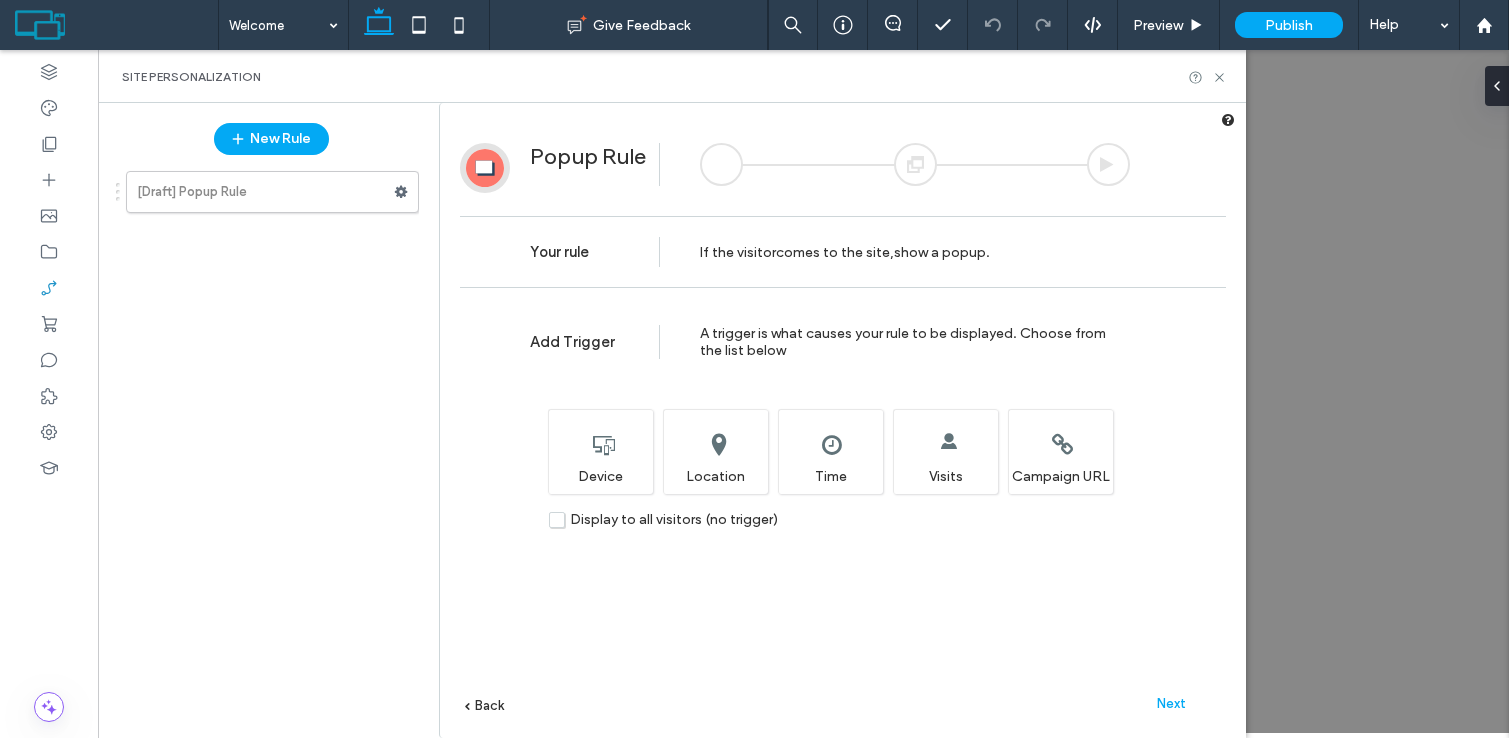 click on "Next" at bounding box center [1171, 703] 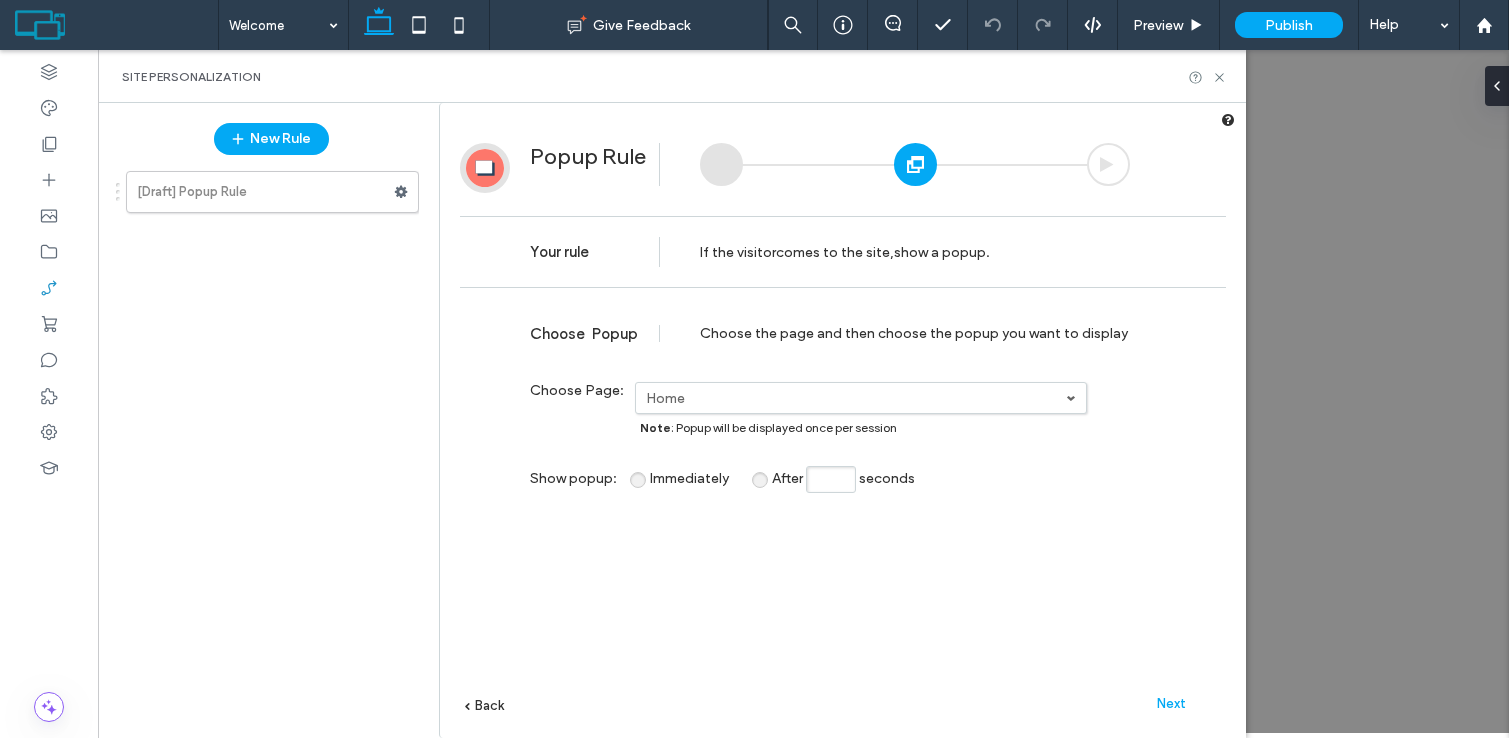 click on "Home" at bounding box center [861, 398] 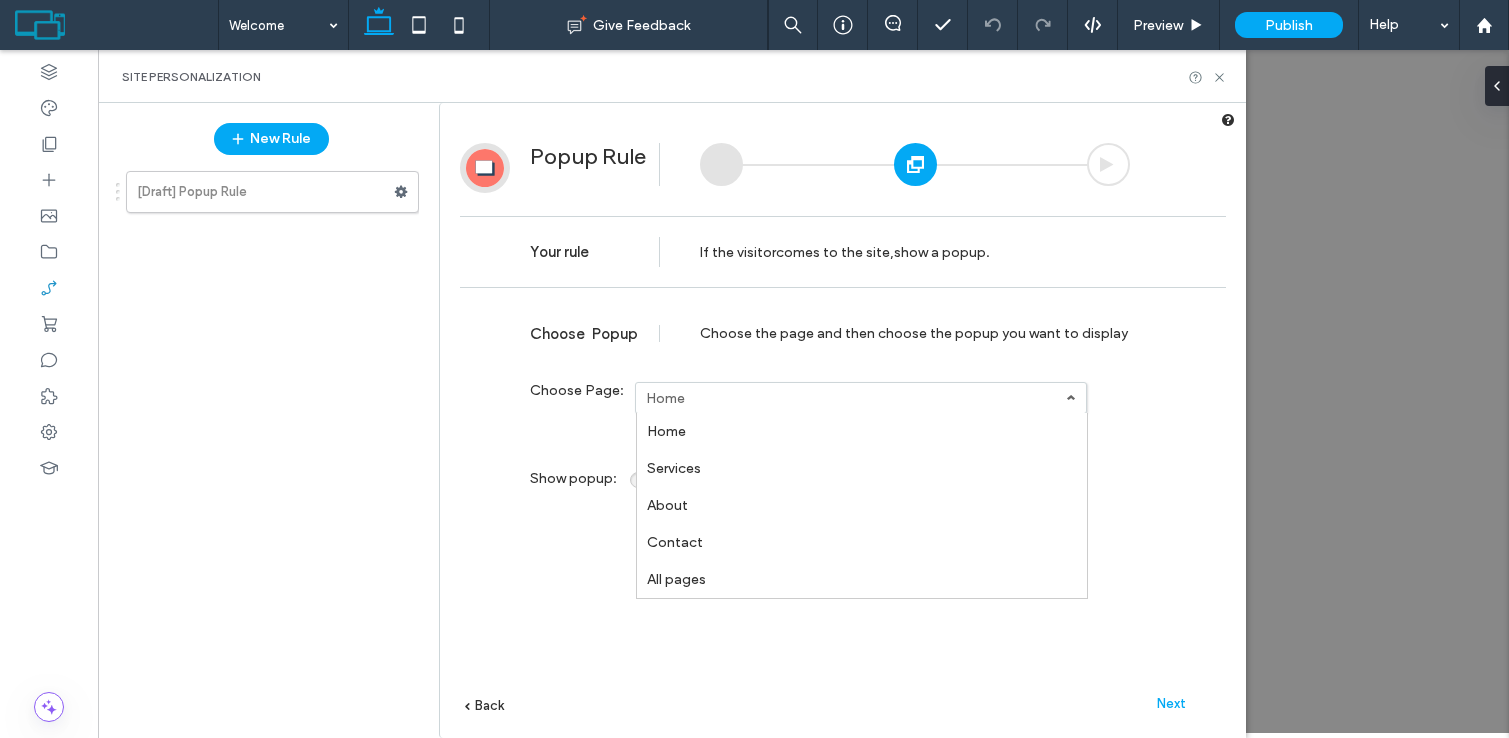 click on "Home" at bounding box center [862, 431] 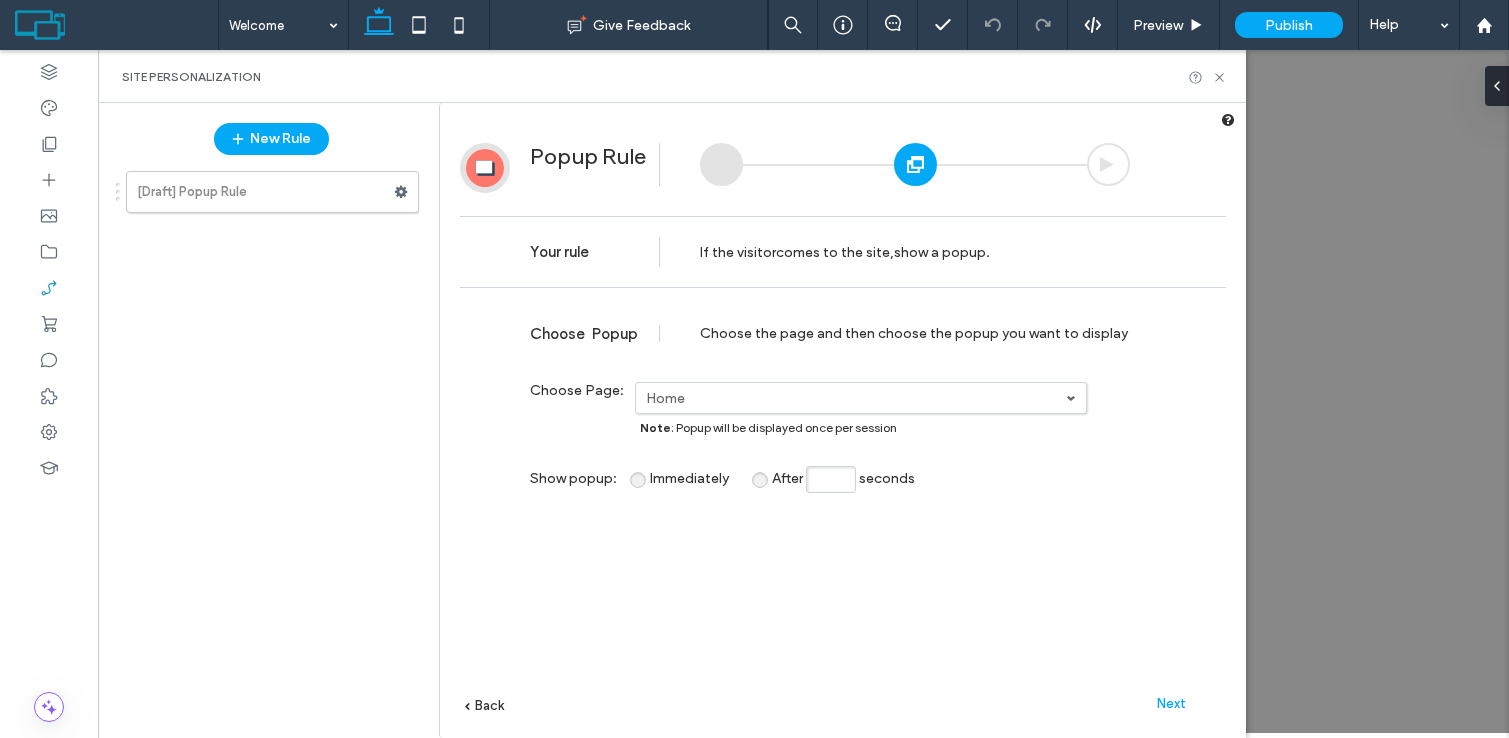 click on "Home" at bounding box center [856, 398] 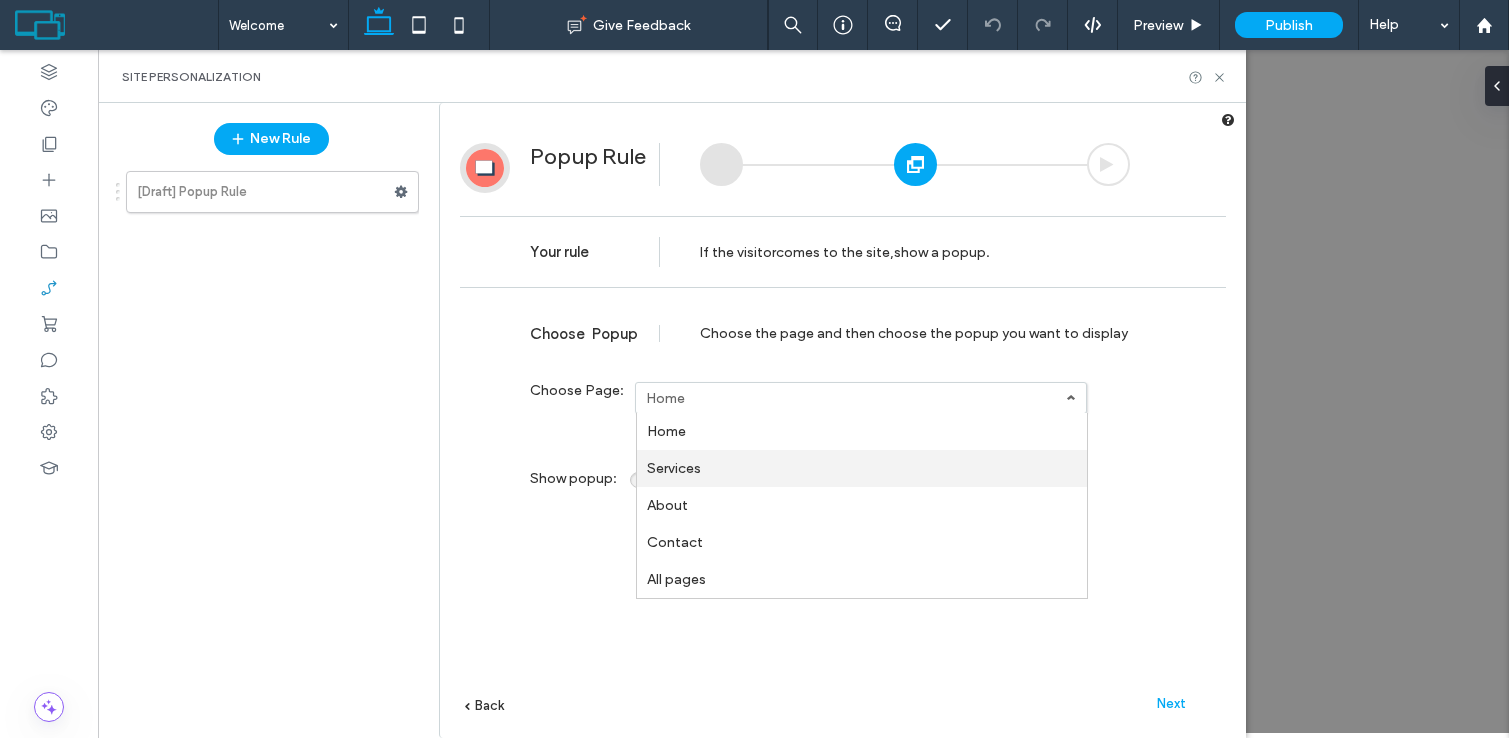 click on "Services" at bounding box center [674, 468] 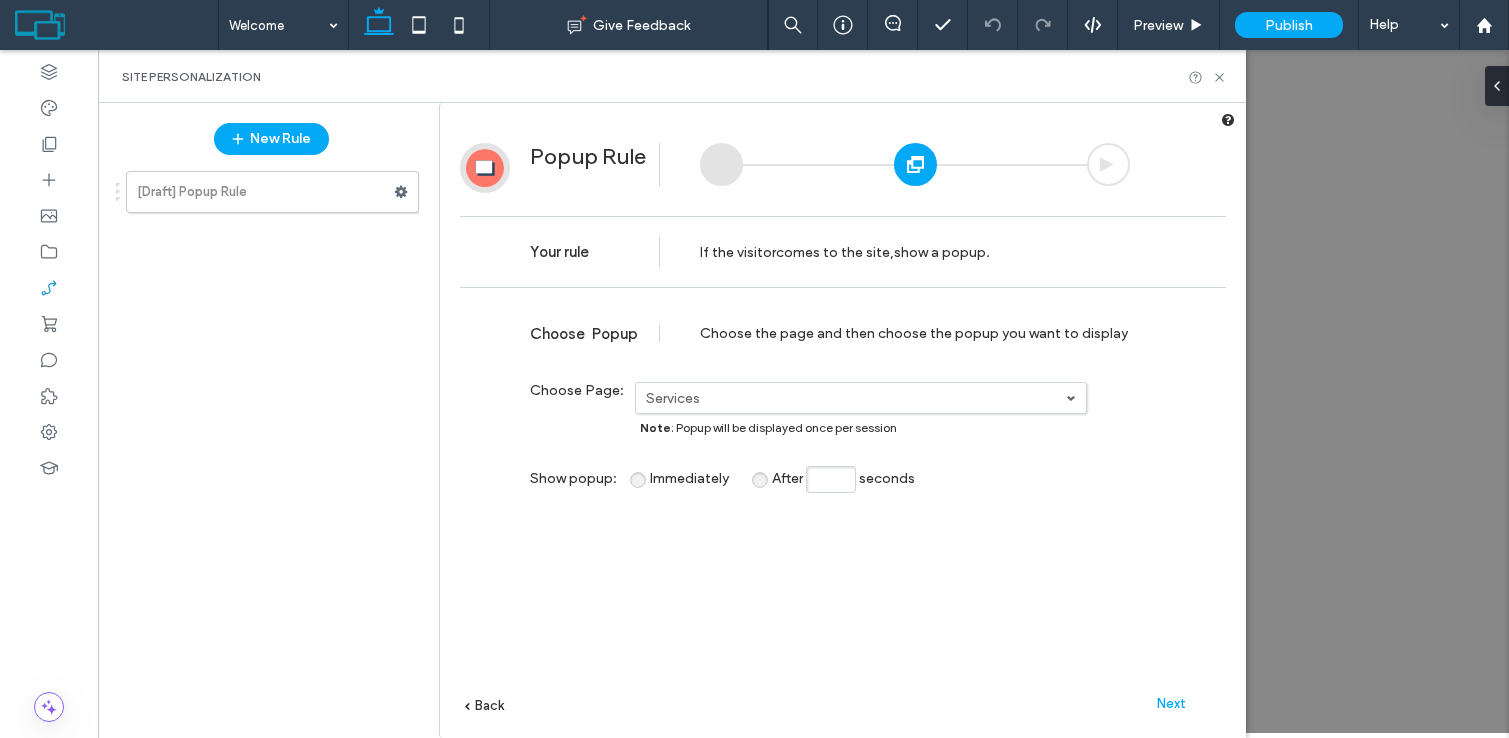 click on "Services" at bounding box center [861, 398] 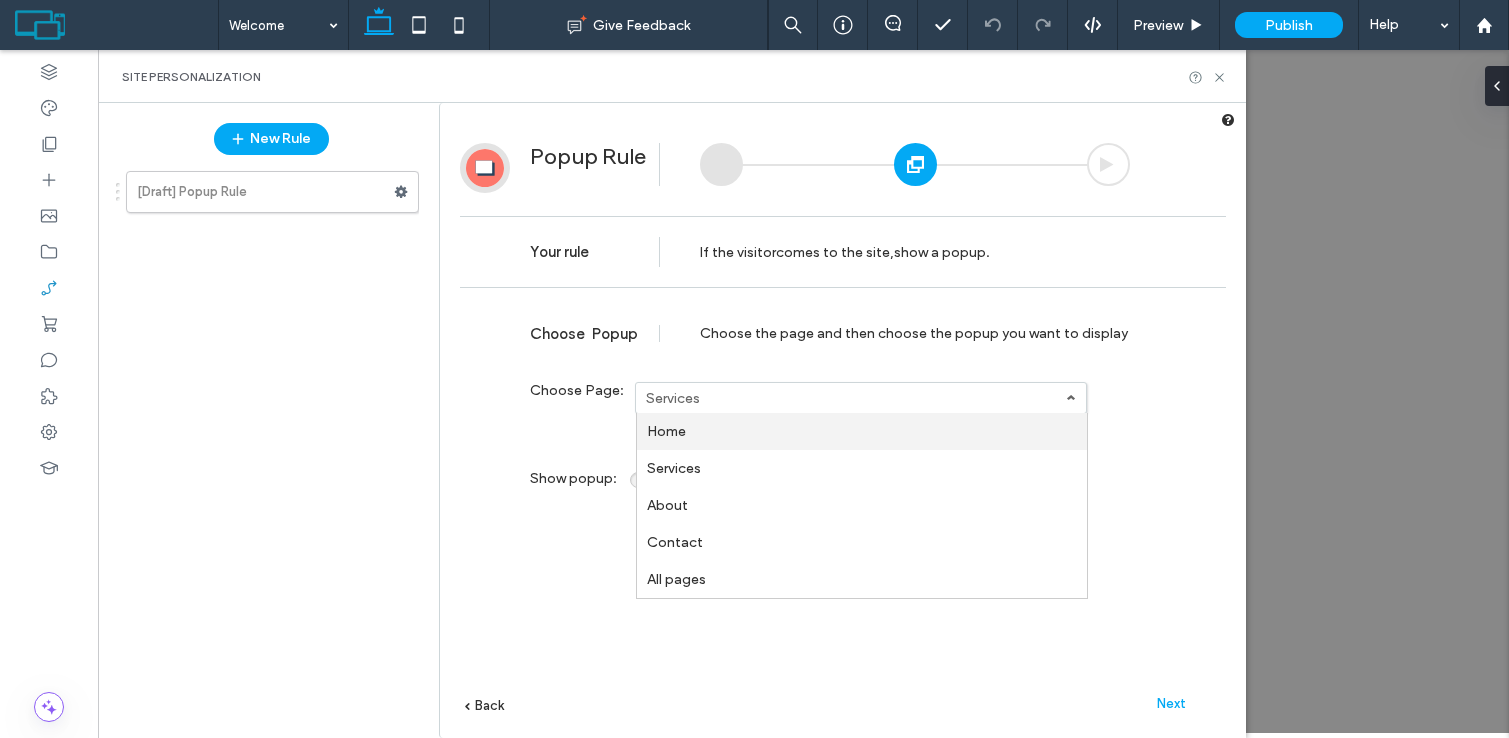 click on "Home" at bounding box center [862, 431] 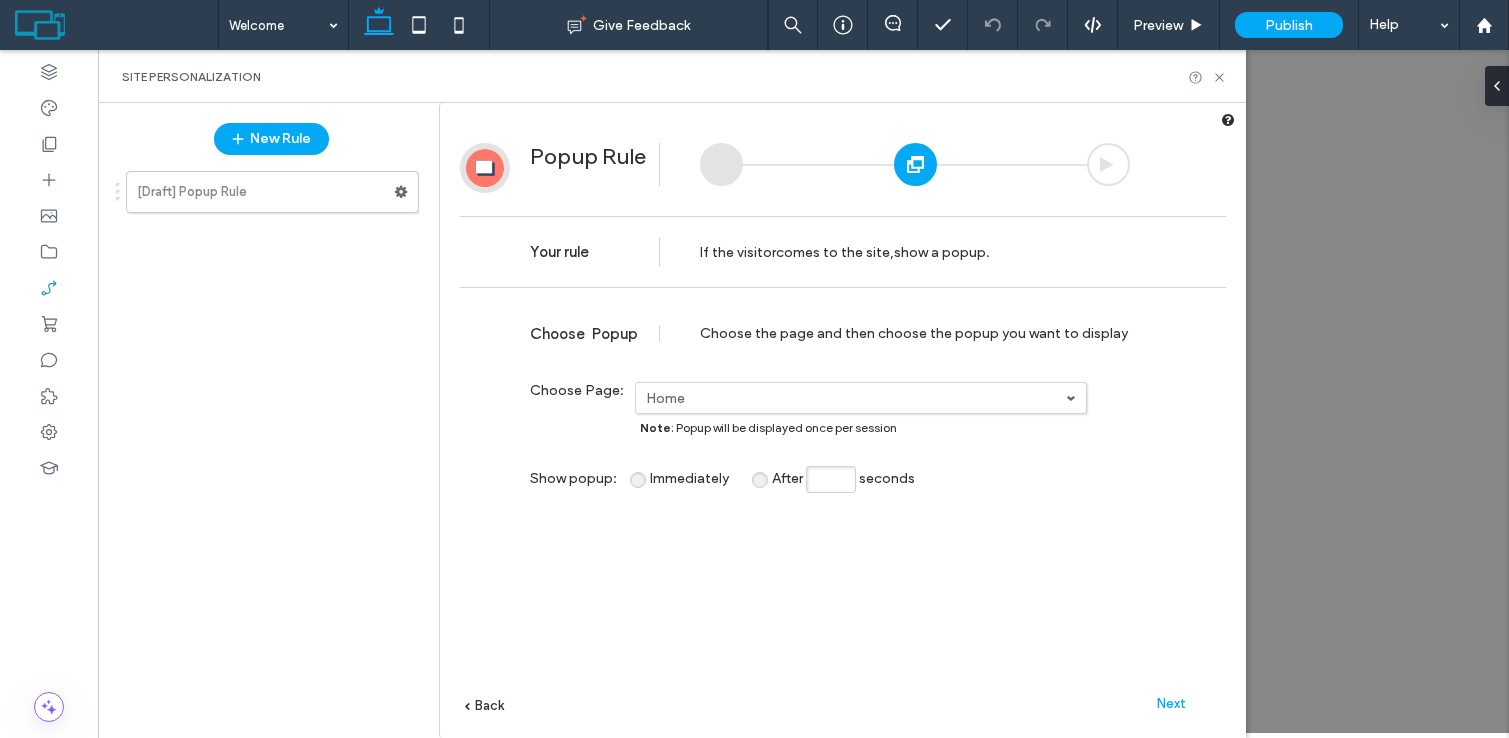 click on "Next" at bounding box center (1171, 703) 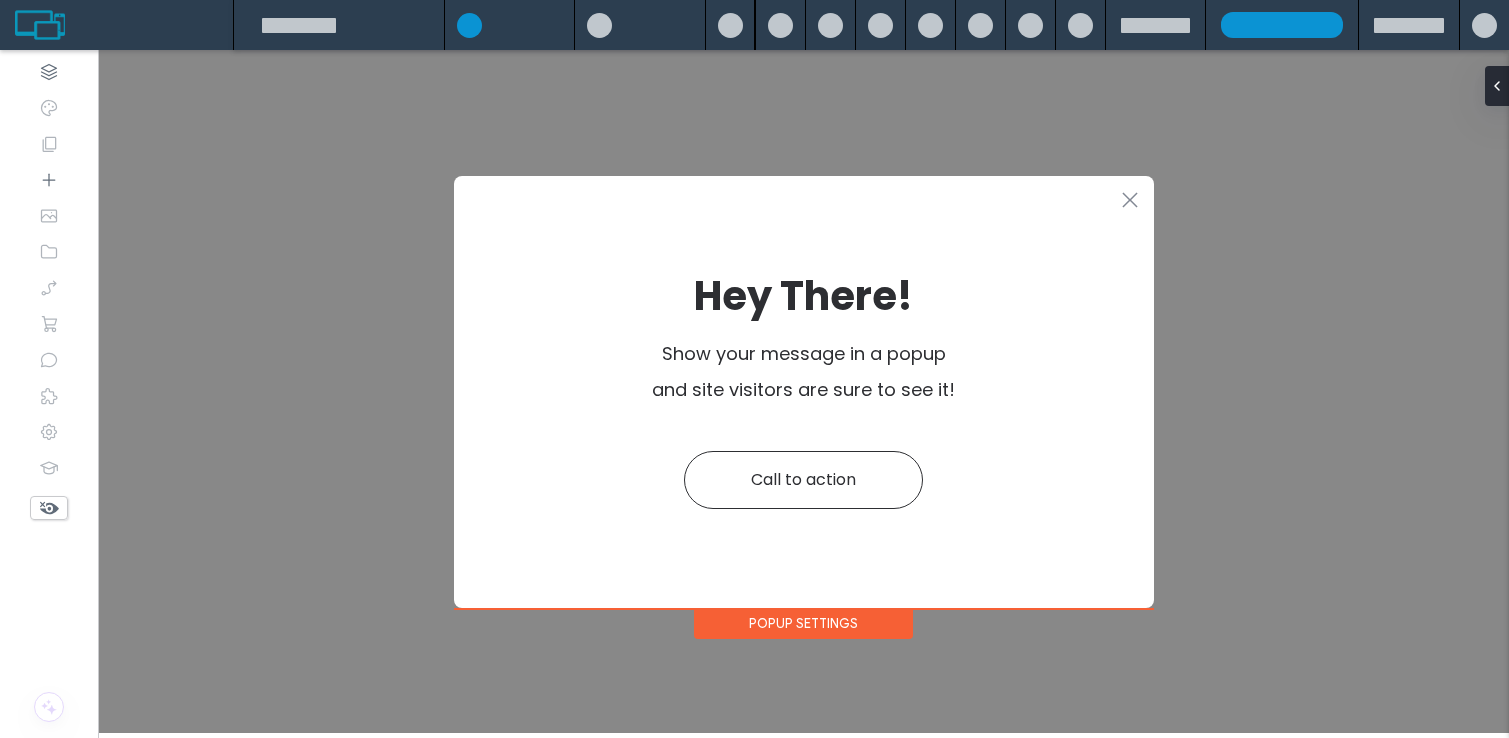 scroll, scrollTop: 0, scrollLeft: 0, axis: both 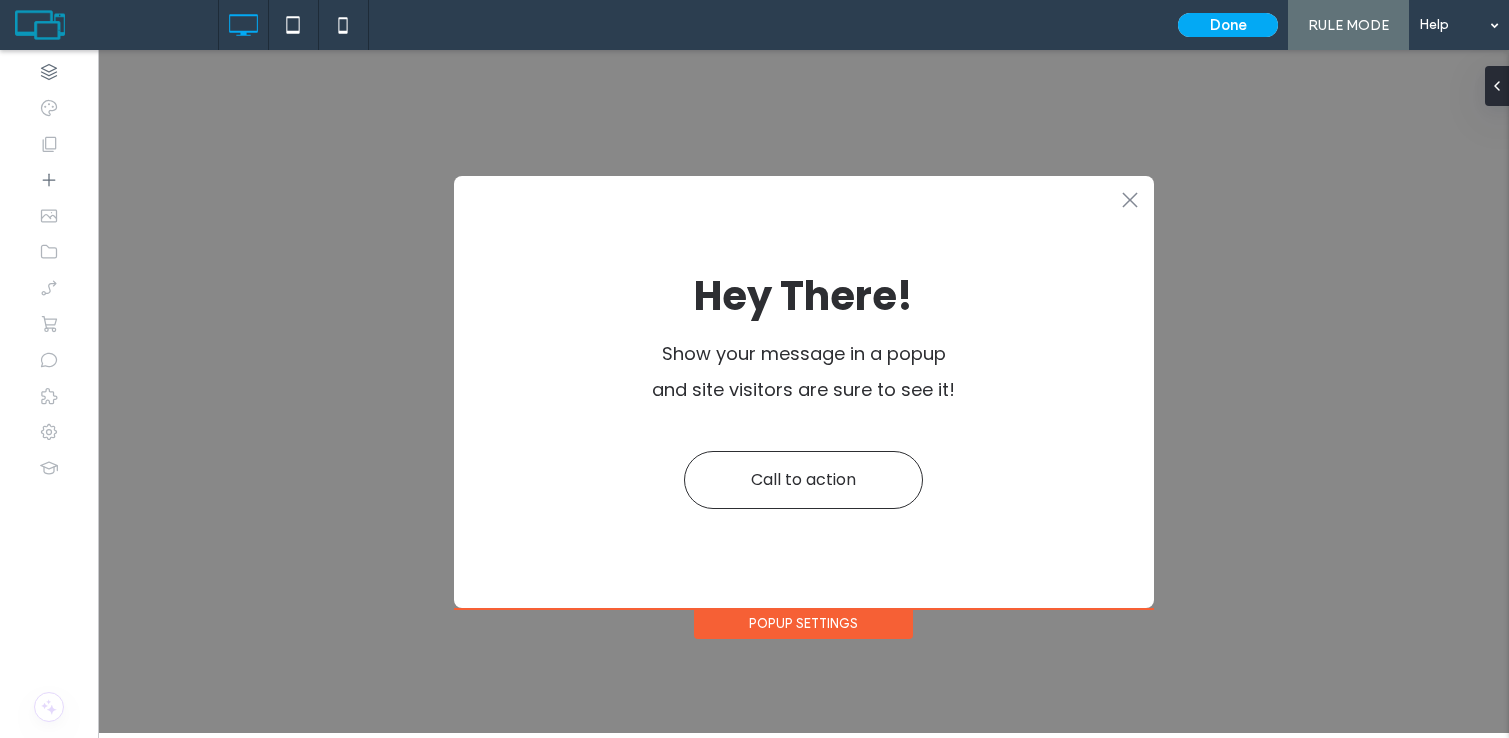 click on "Popup Settings" at bounding box center (803, 623) 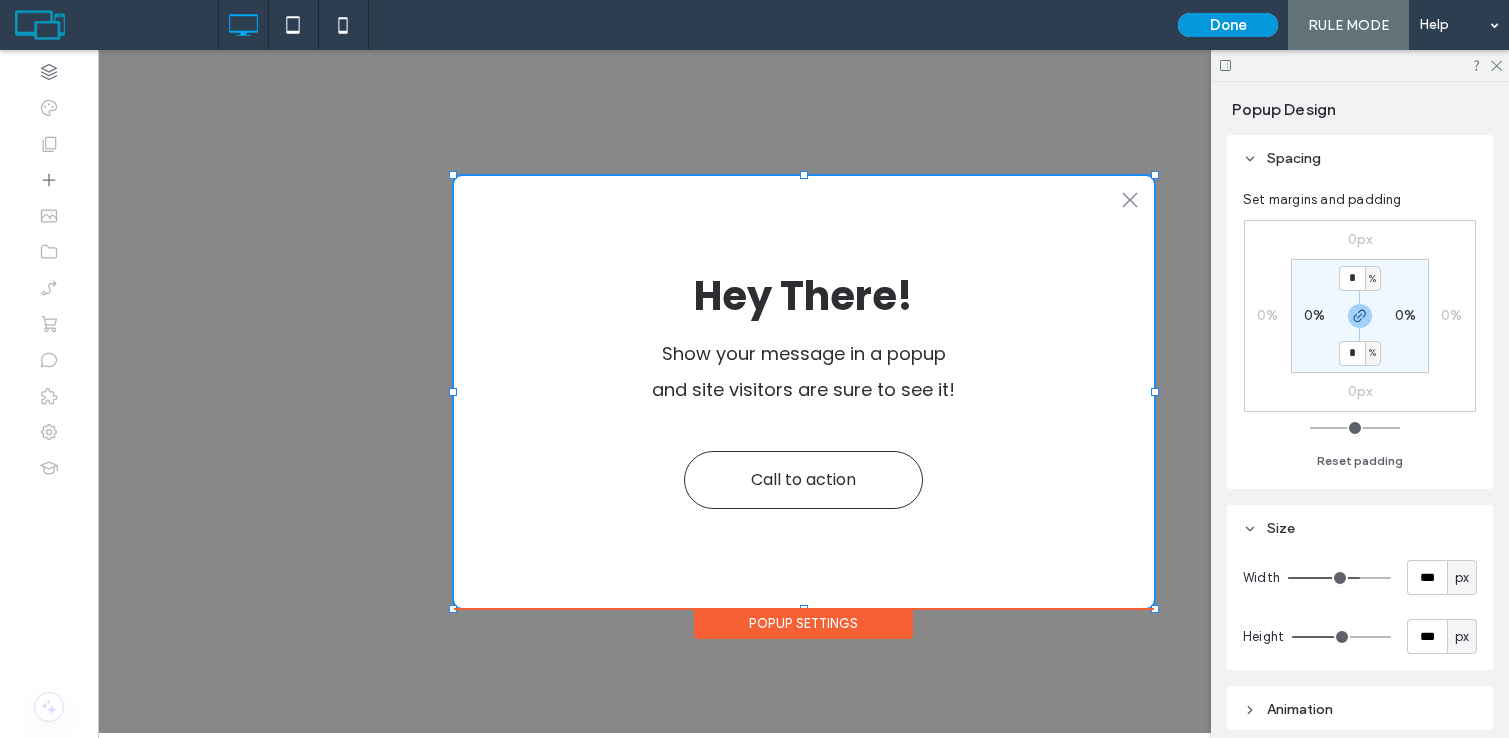 click on "Done" at bounding box center (1228, 25) 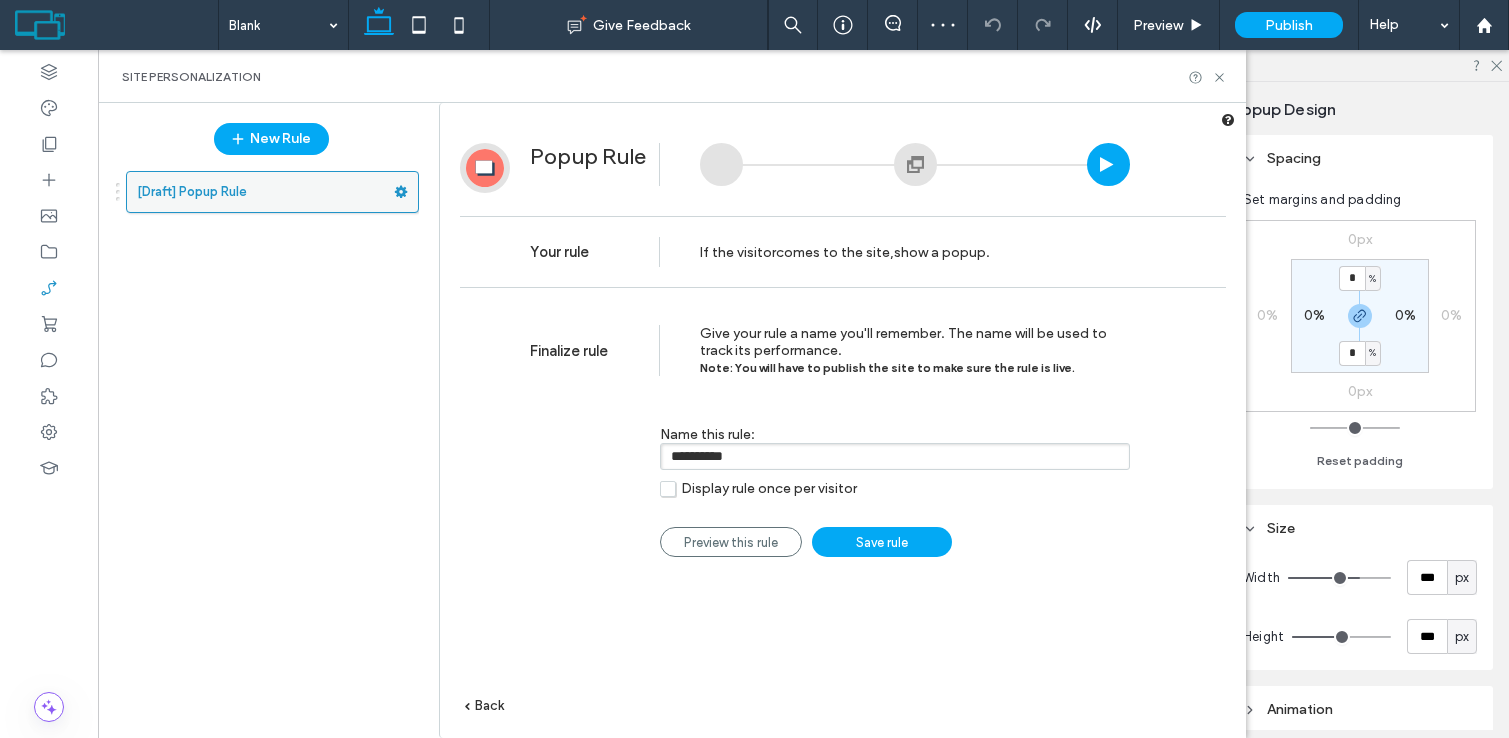 click on "[Draft] Popup Rule" at bounding box center [265, 192] 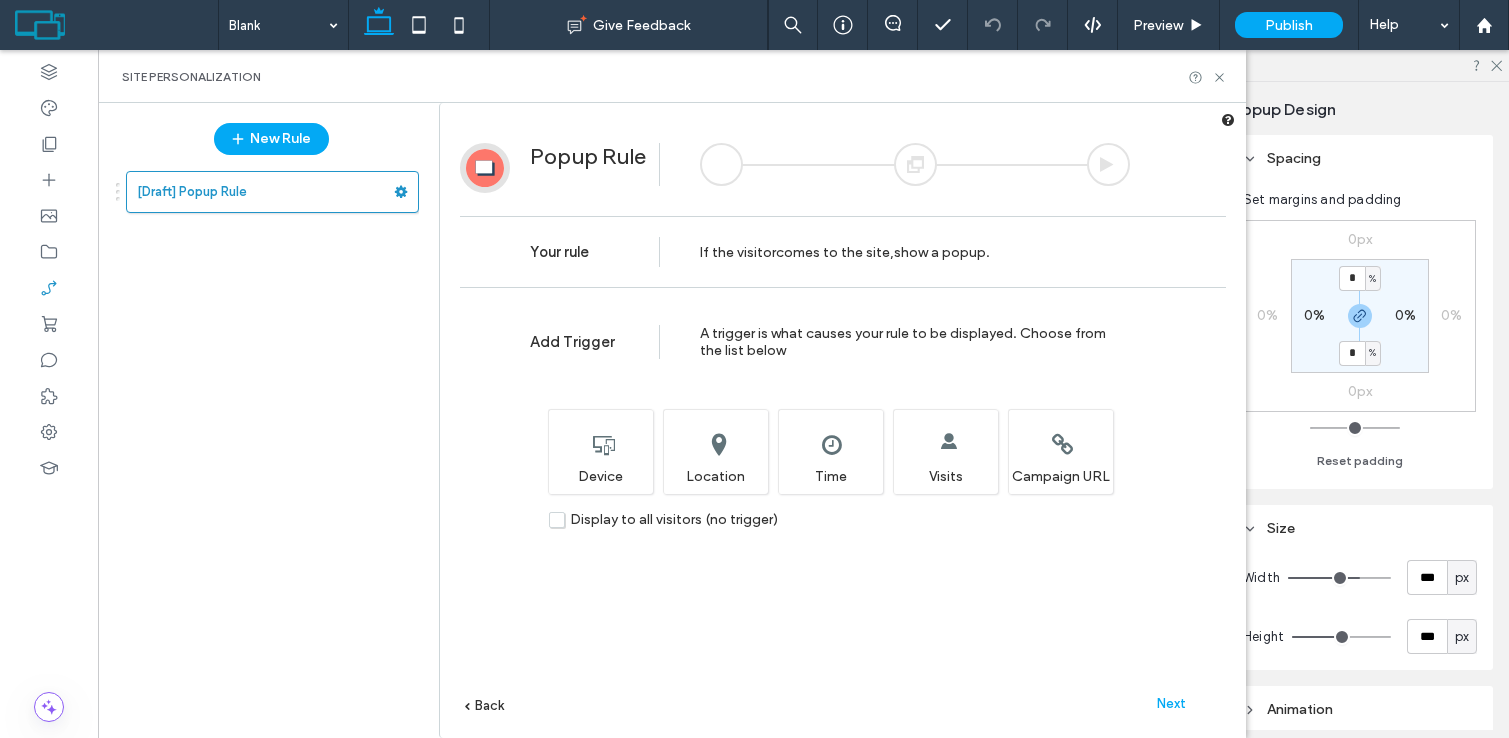 click on "Next" at bounding box center (1171, 703) 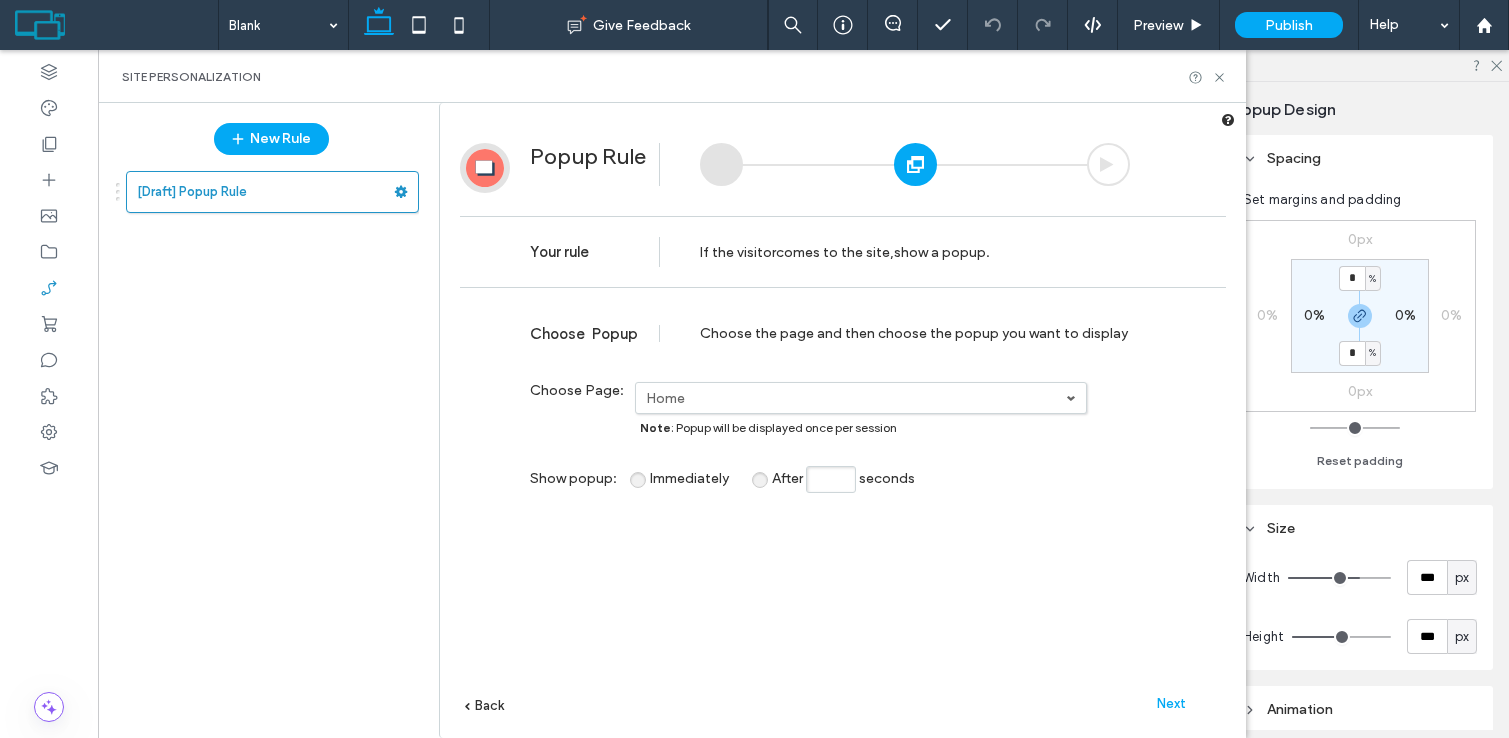 click on "Home" at bounding box center (856, 398) 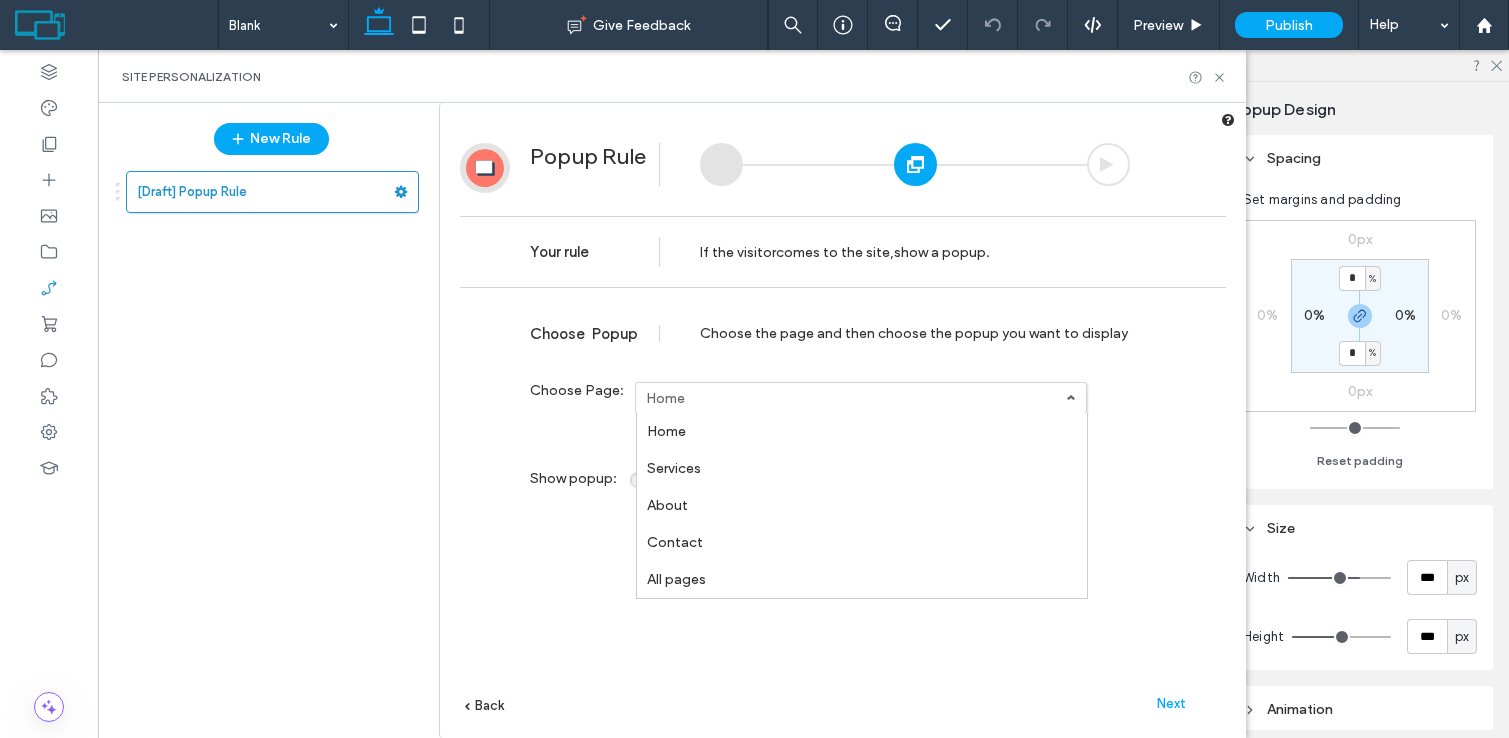 click on "Home" at bounding box center (856, 398) 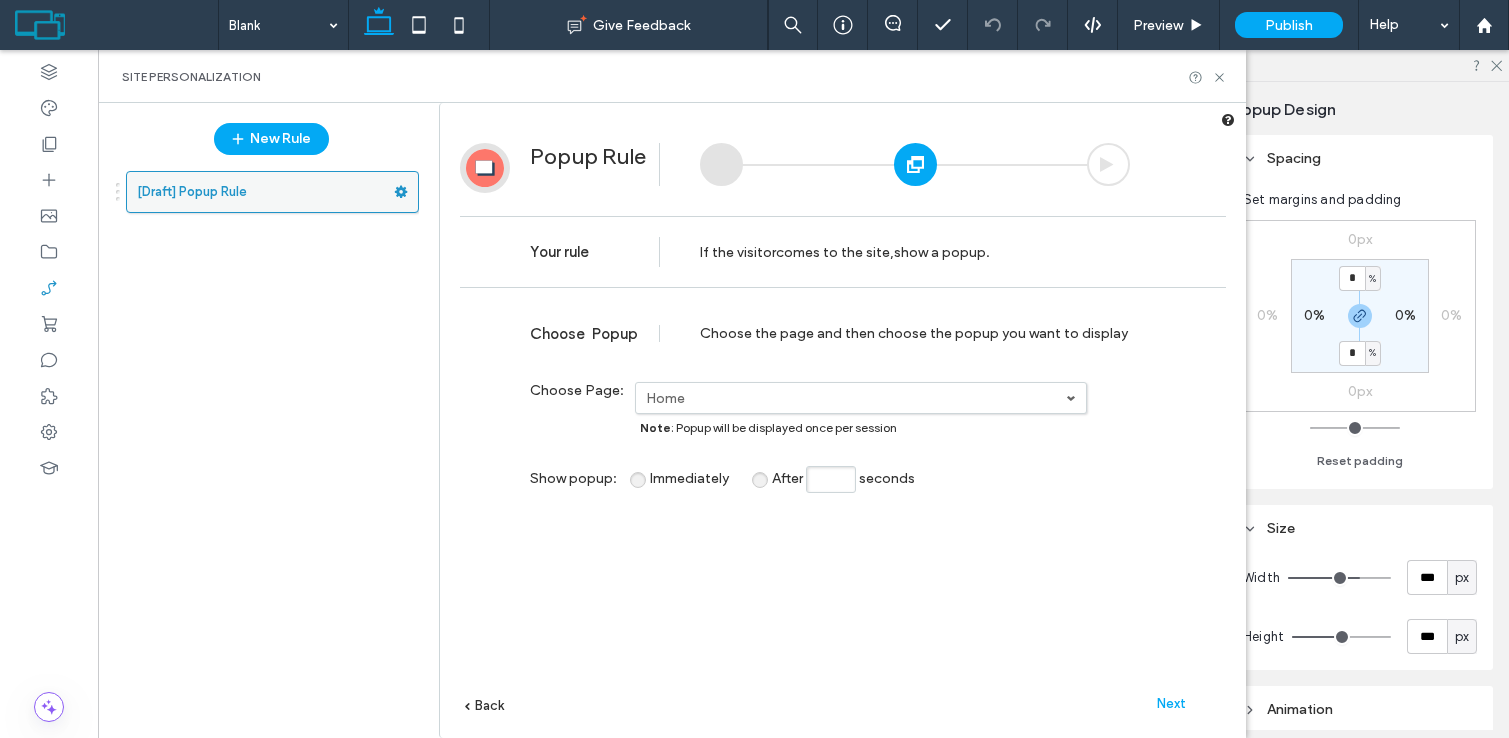click 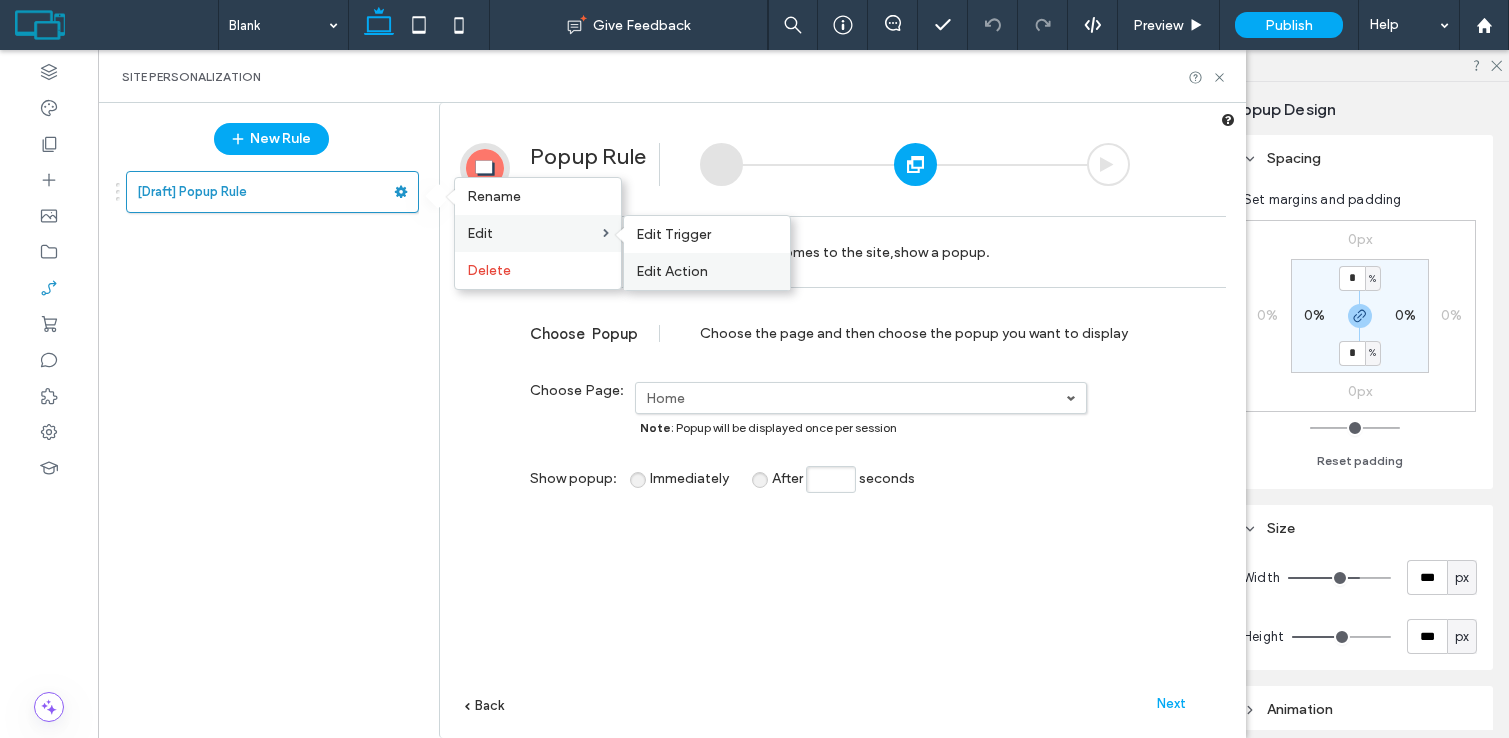 click on "Edit Action" at bounding box center (672, 271) 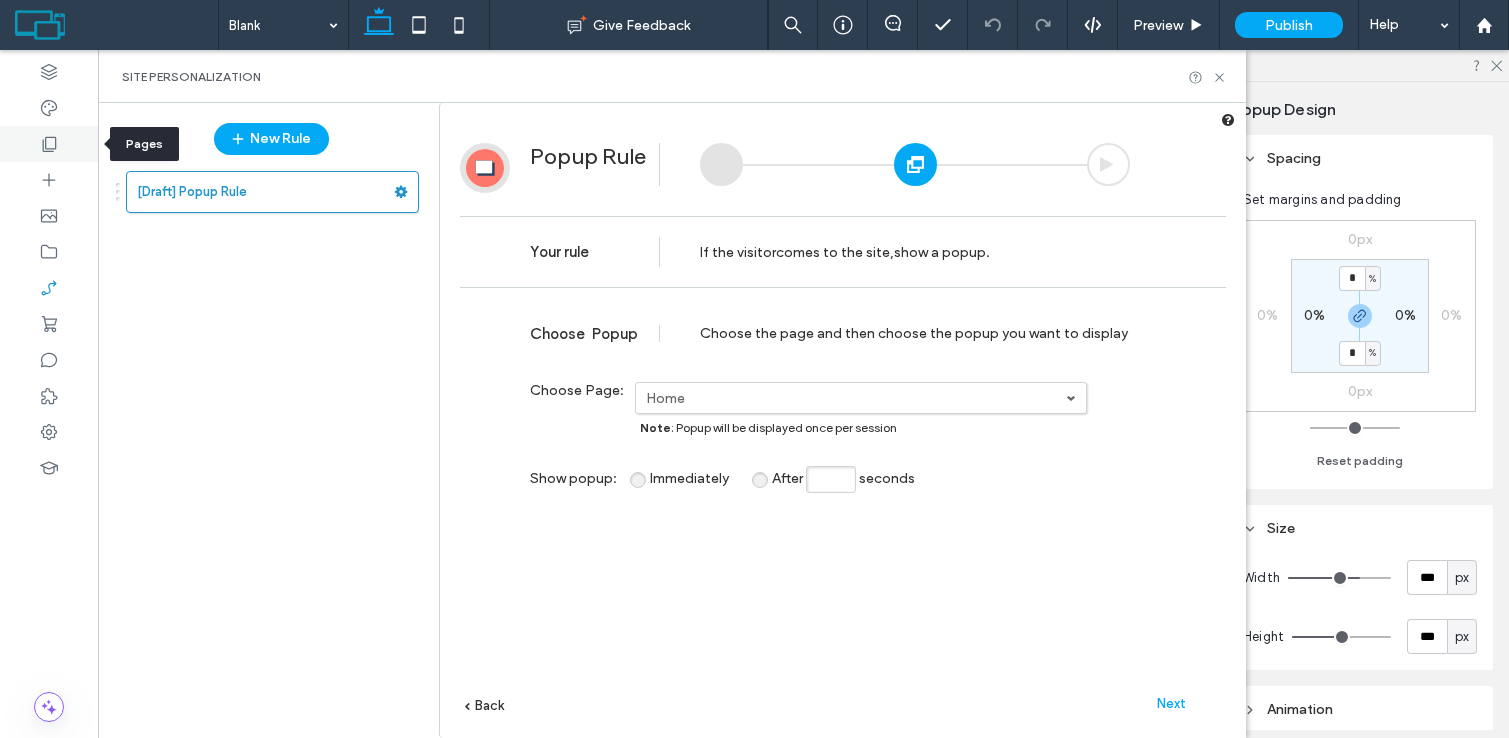 click 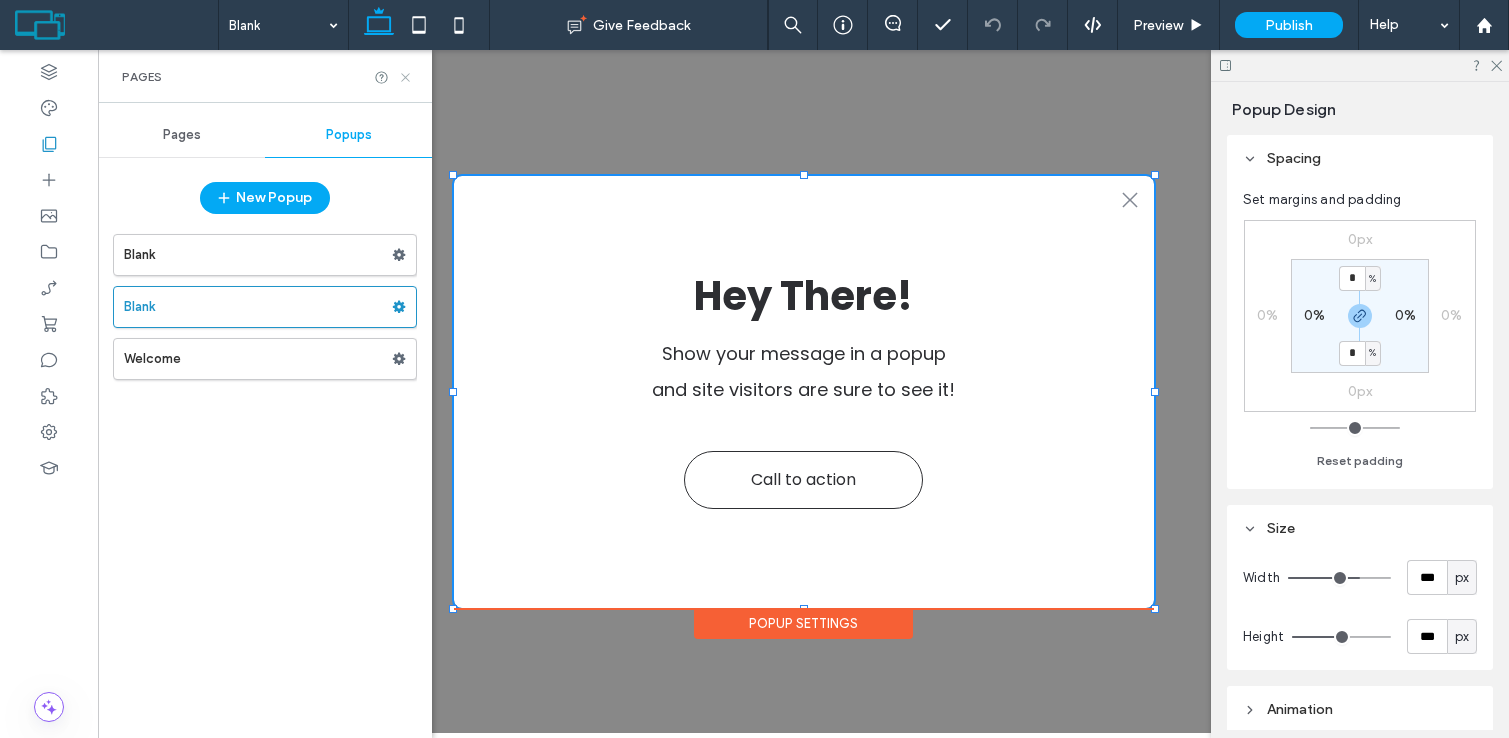 click 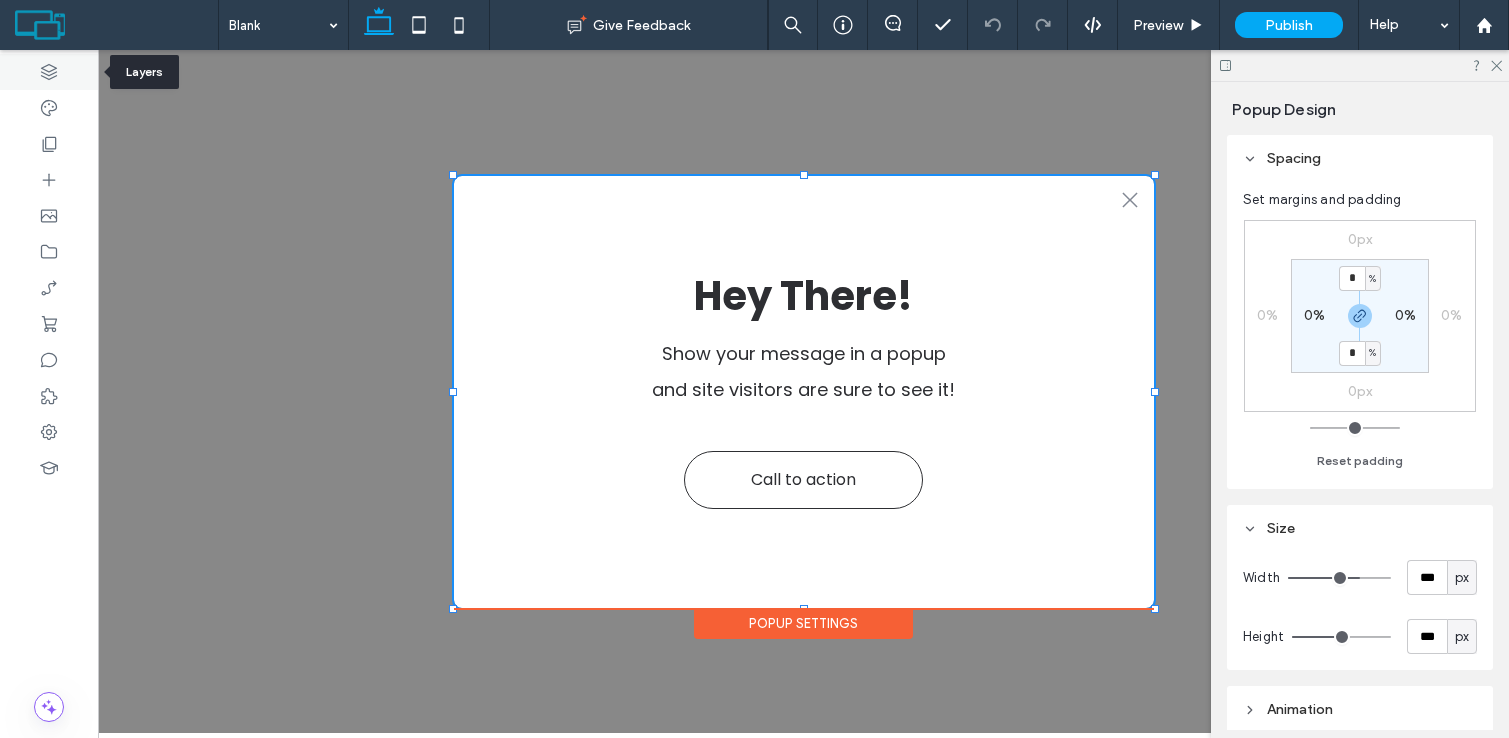 click 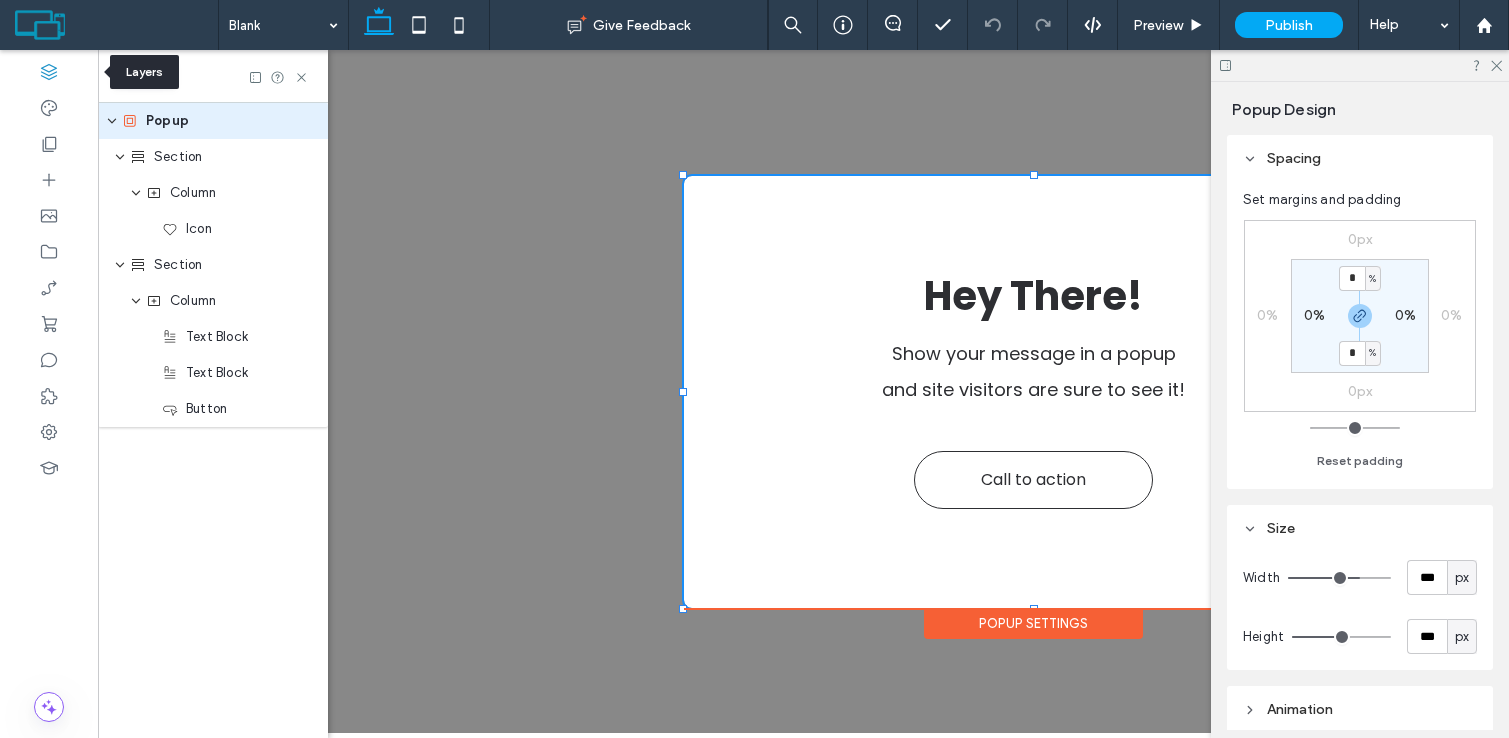 scroll, scrollTop: 0, scrollLeft: 528, axis: horizontal 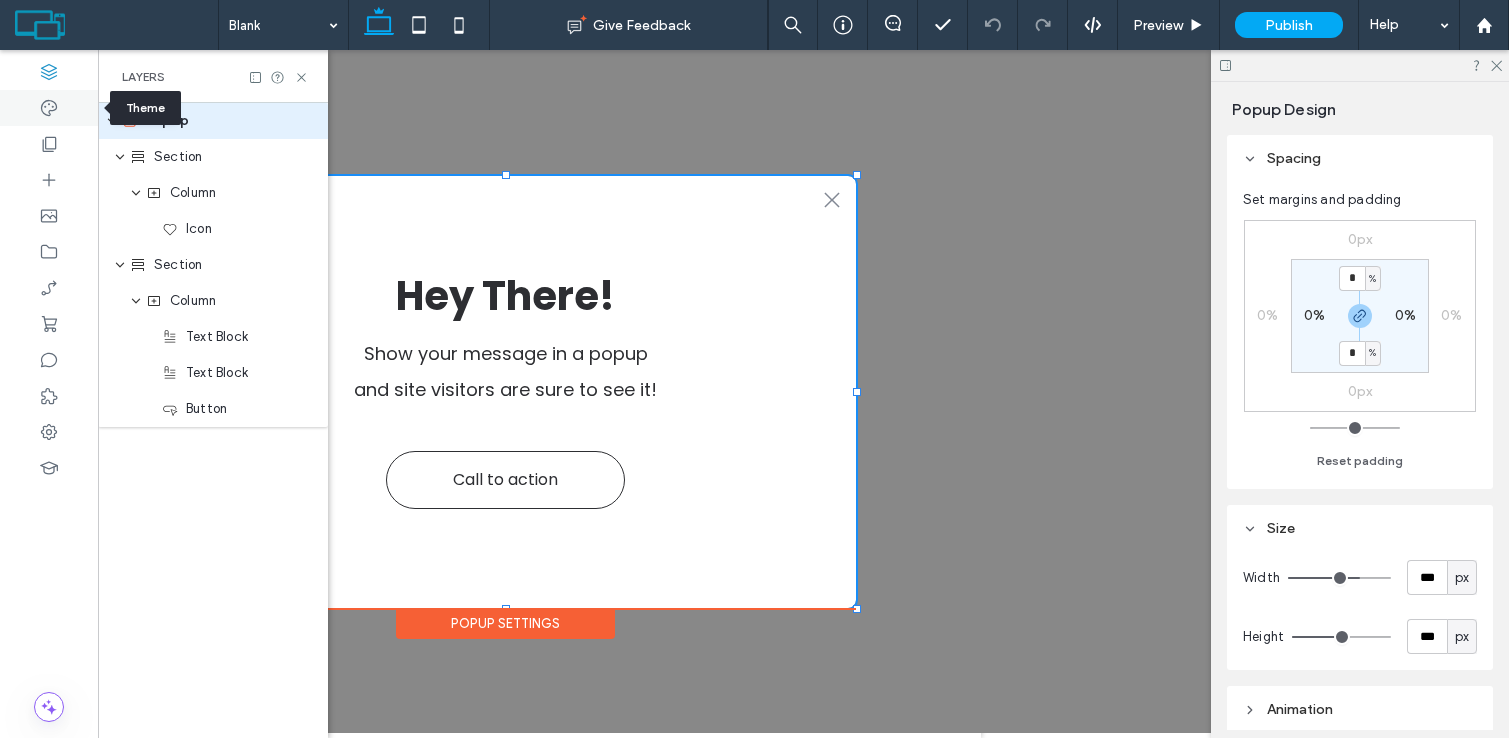 click 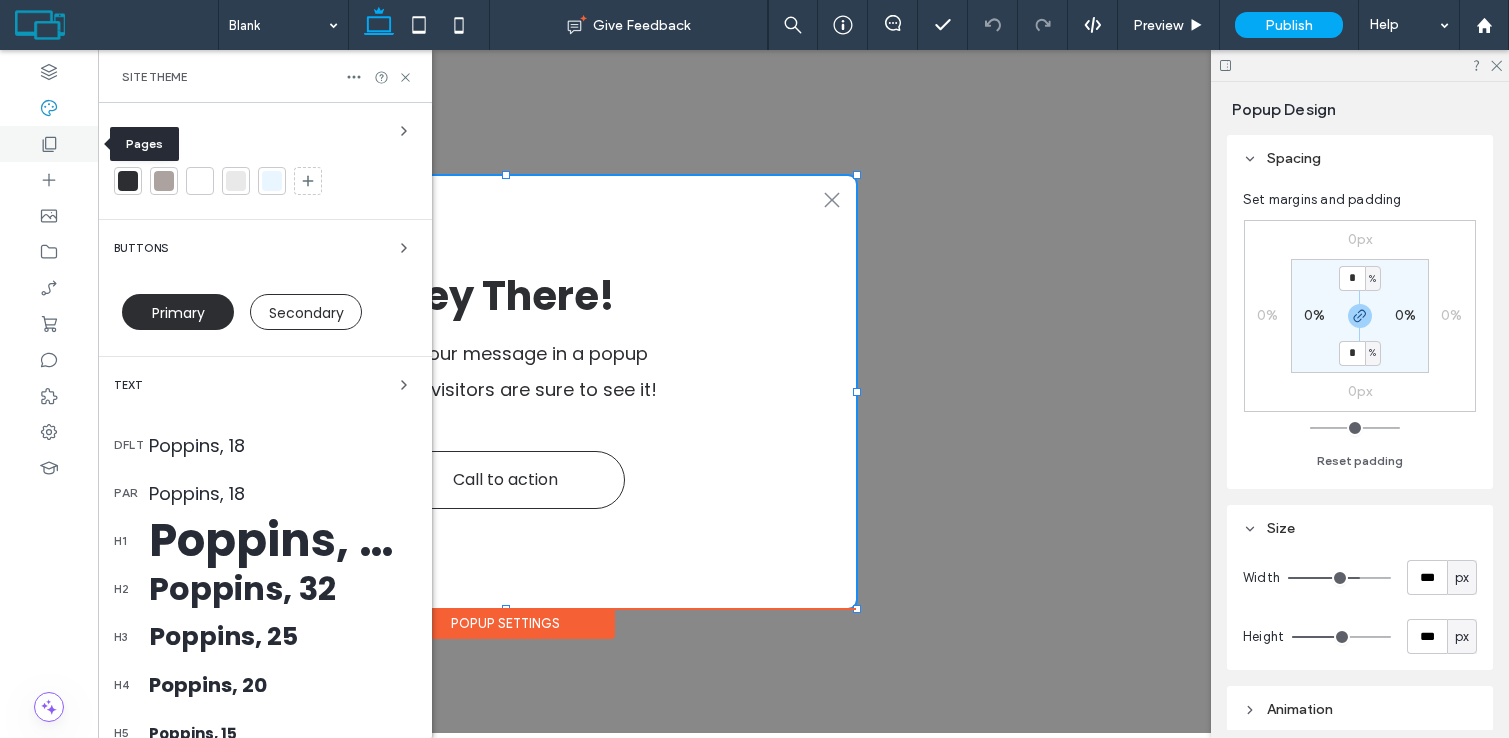 click 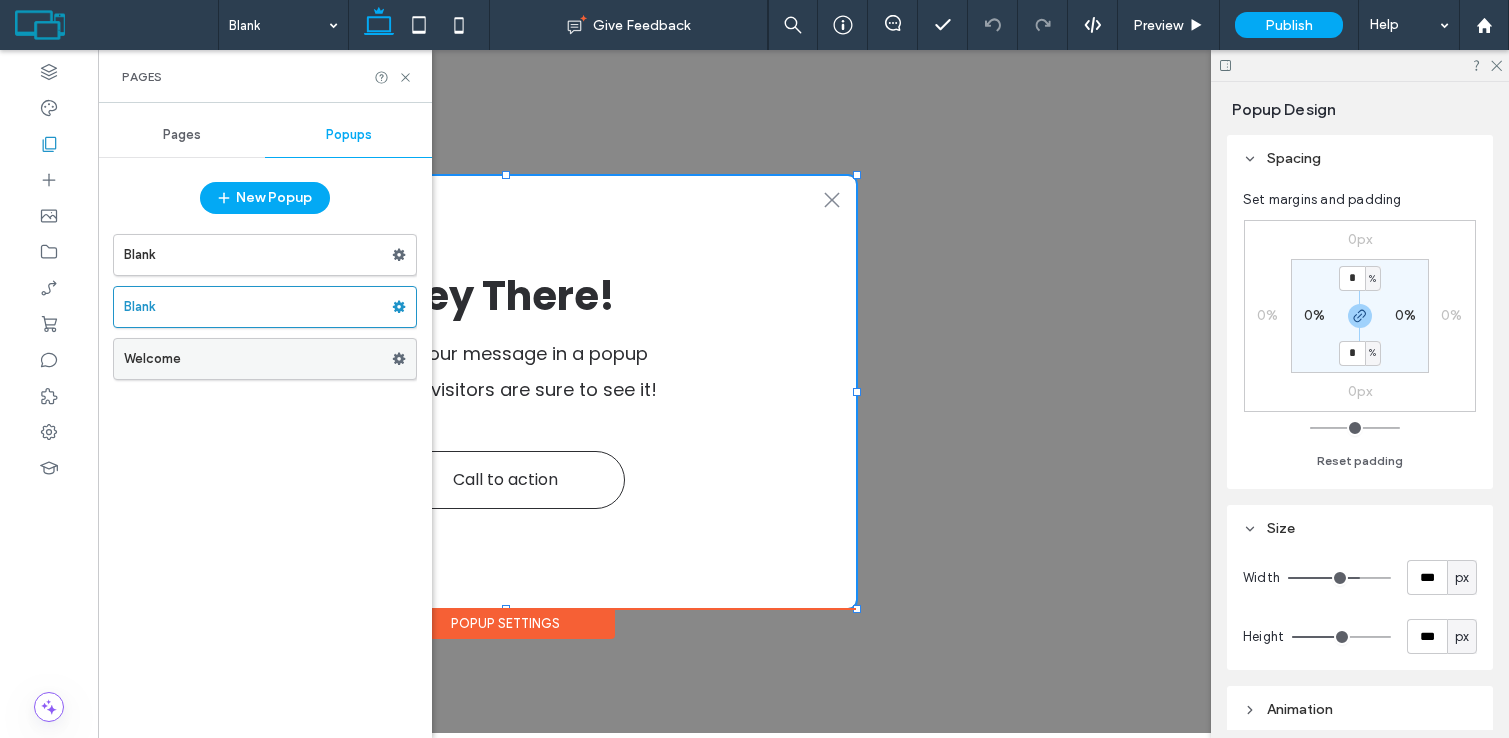 click on "Welcome" at bounding box center (258, 359) 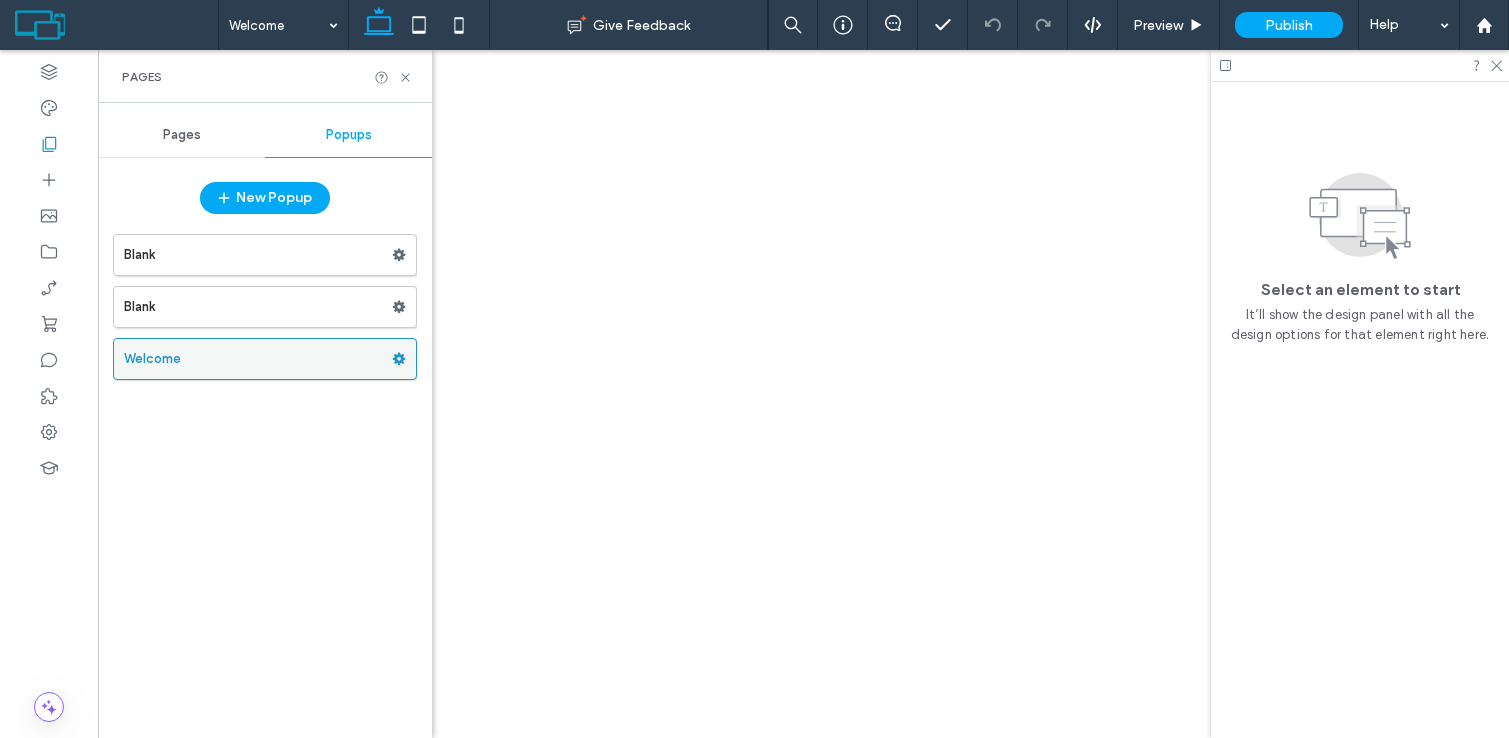 scroll, scrollTop: 0, scrollLeft: 0, axis: both 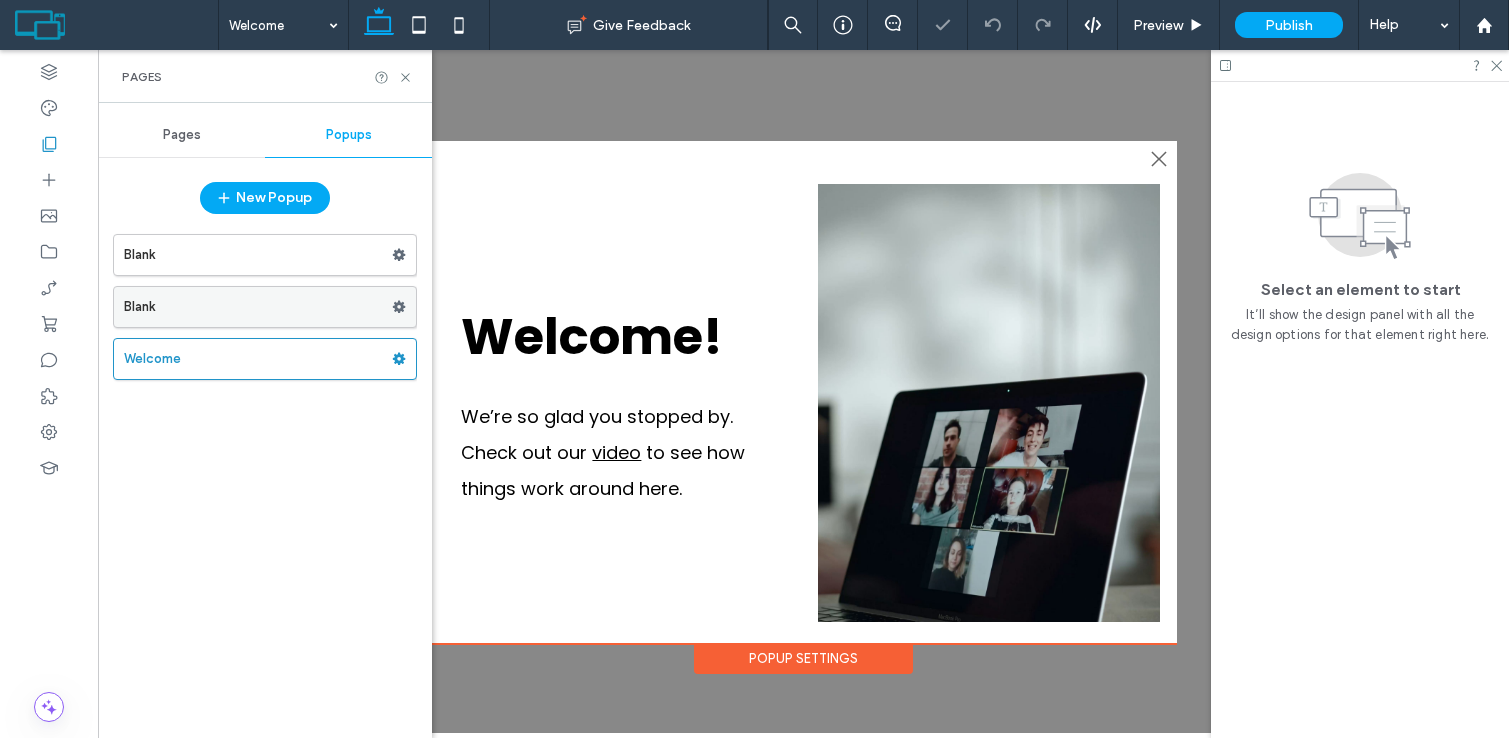 click on "Blank" at bounding box center [258, 307] 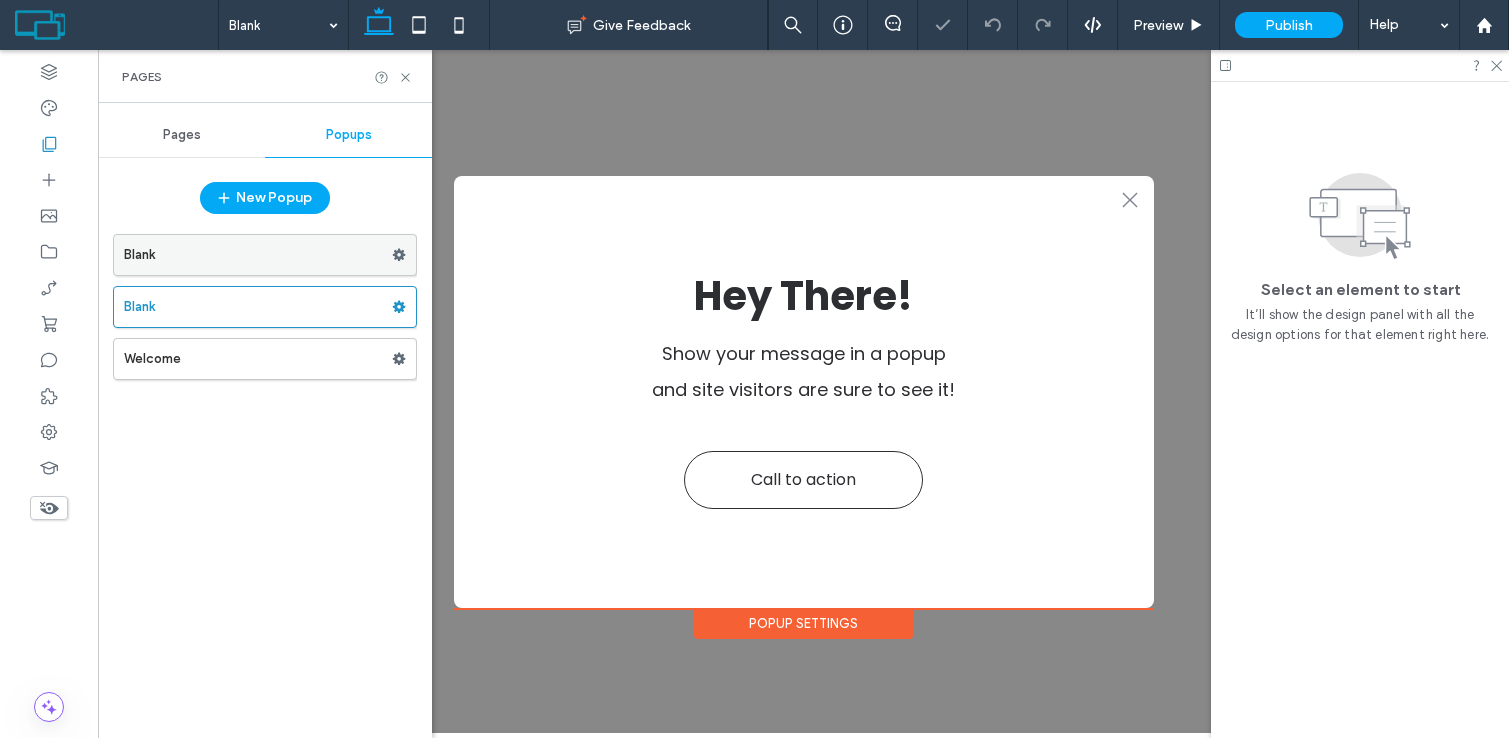 scroll, scrollTop: 0, scrollLeft: 0, axis: both 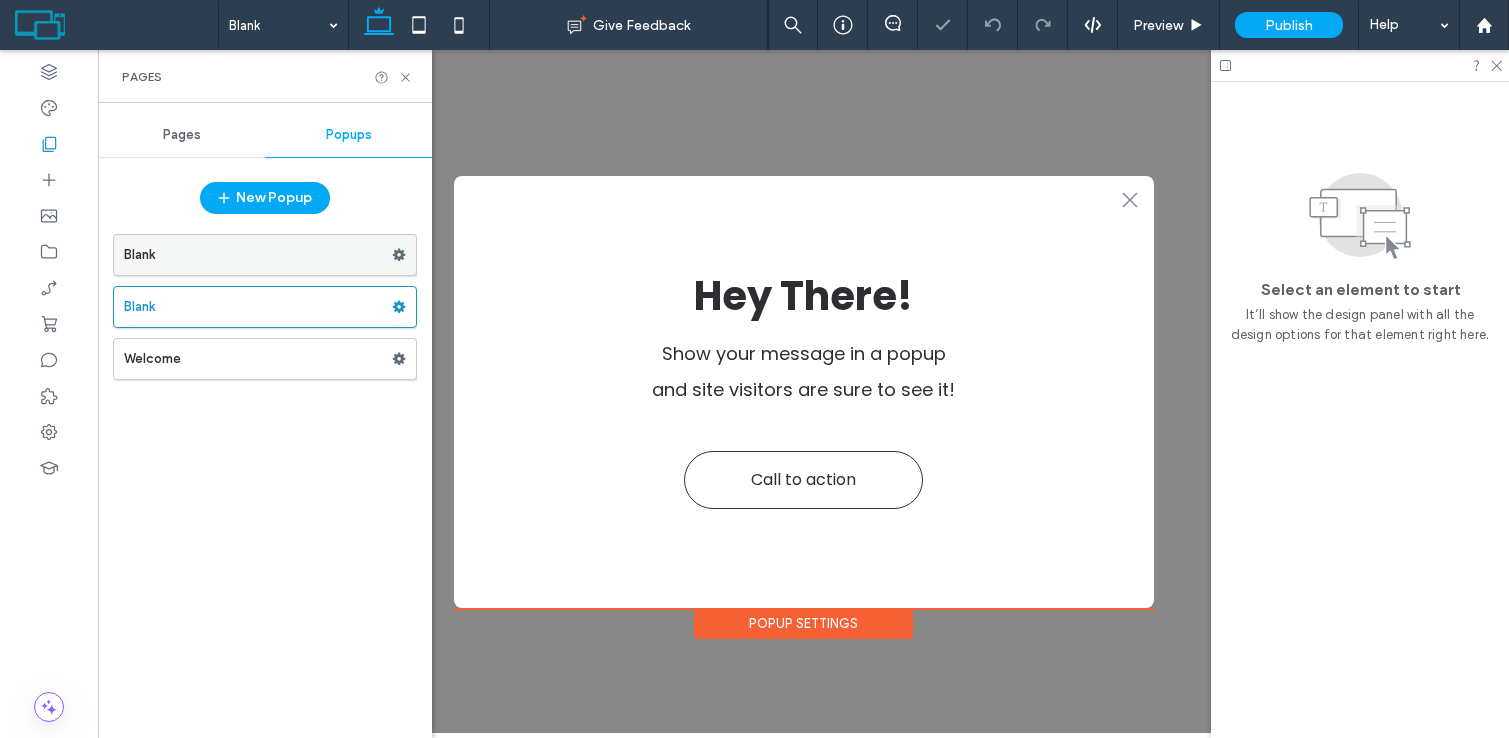 click on "Blank" at bounding box center (258, 255) 